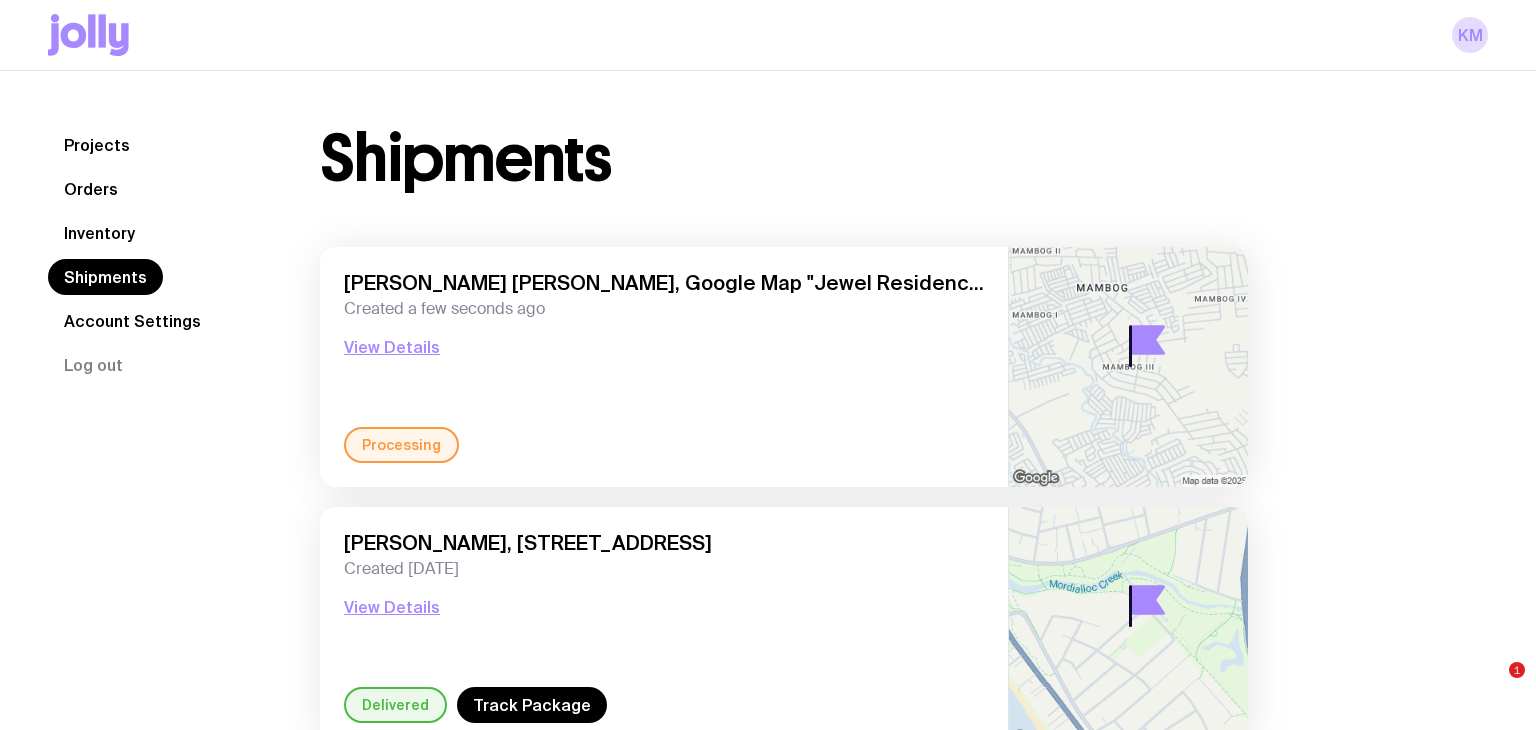scroll, scrollTop: 0, scrollLeft: 0, axis: both 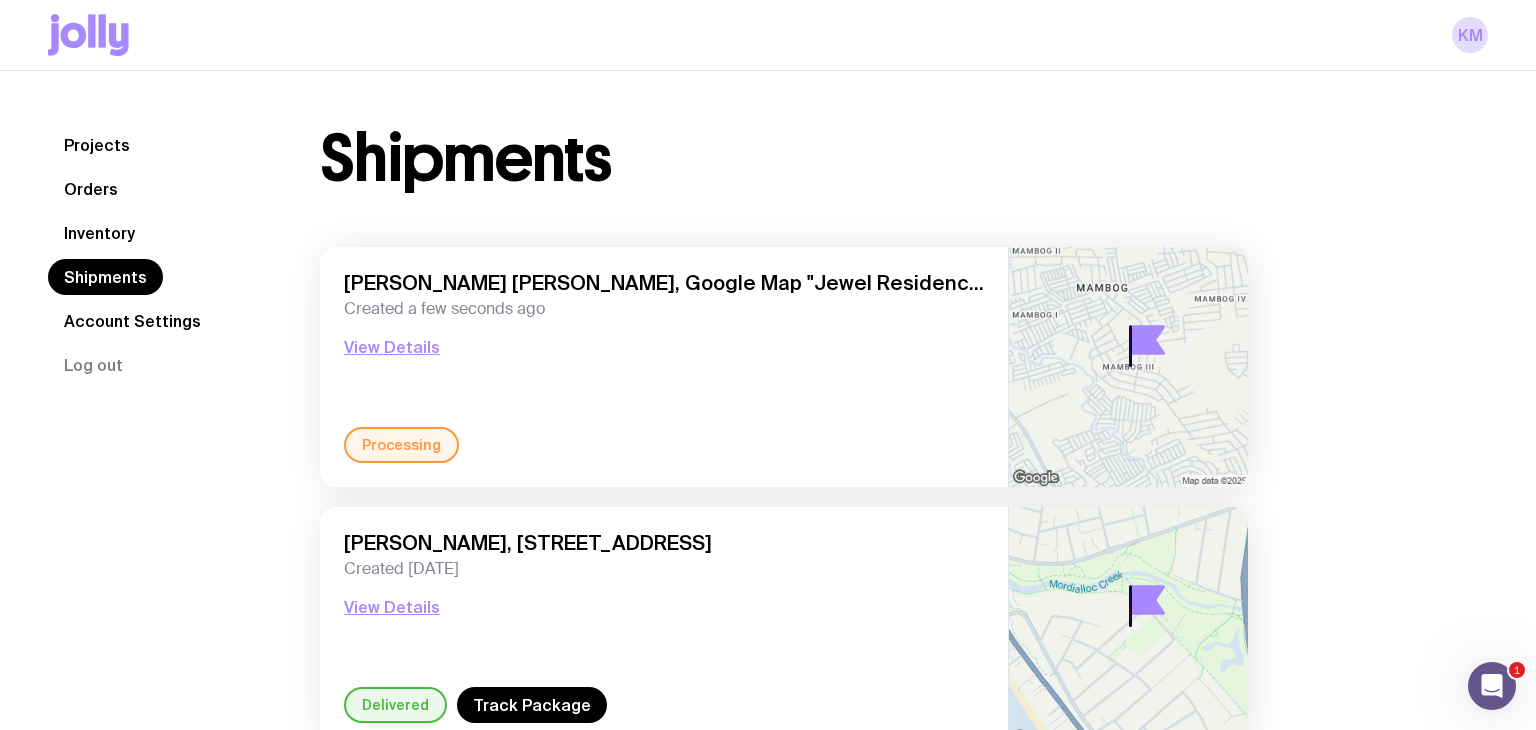 click on "Projects" 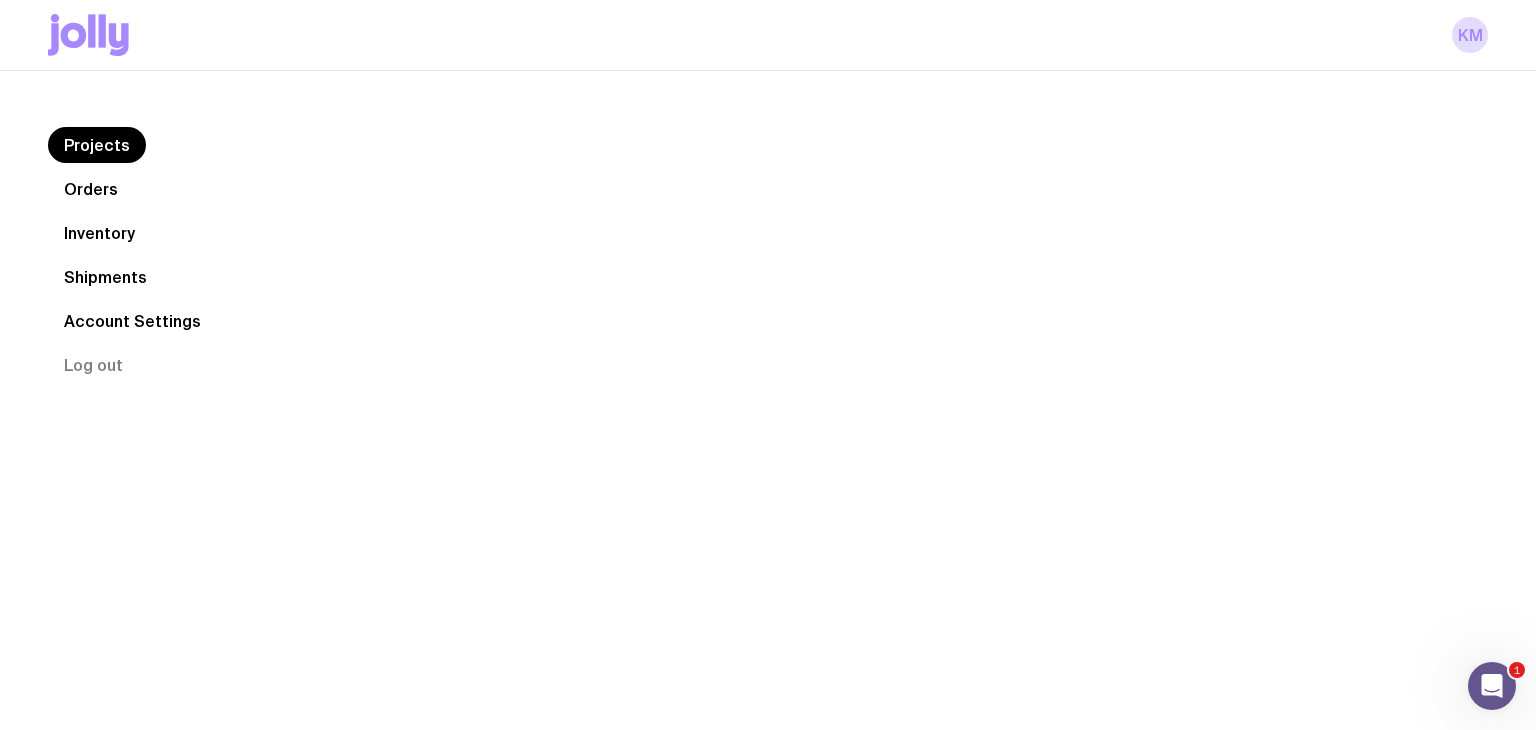 scroll, scrollTop: 0, scrollLeft: 0, axis: both 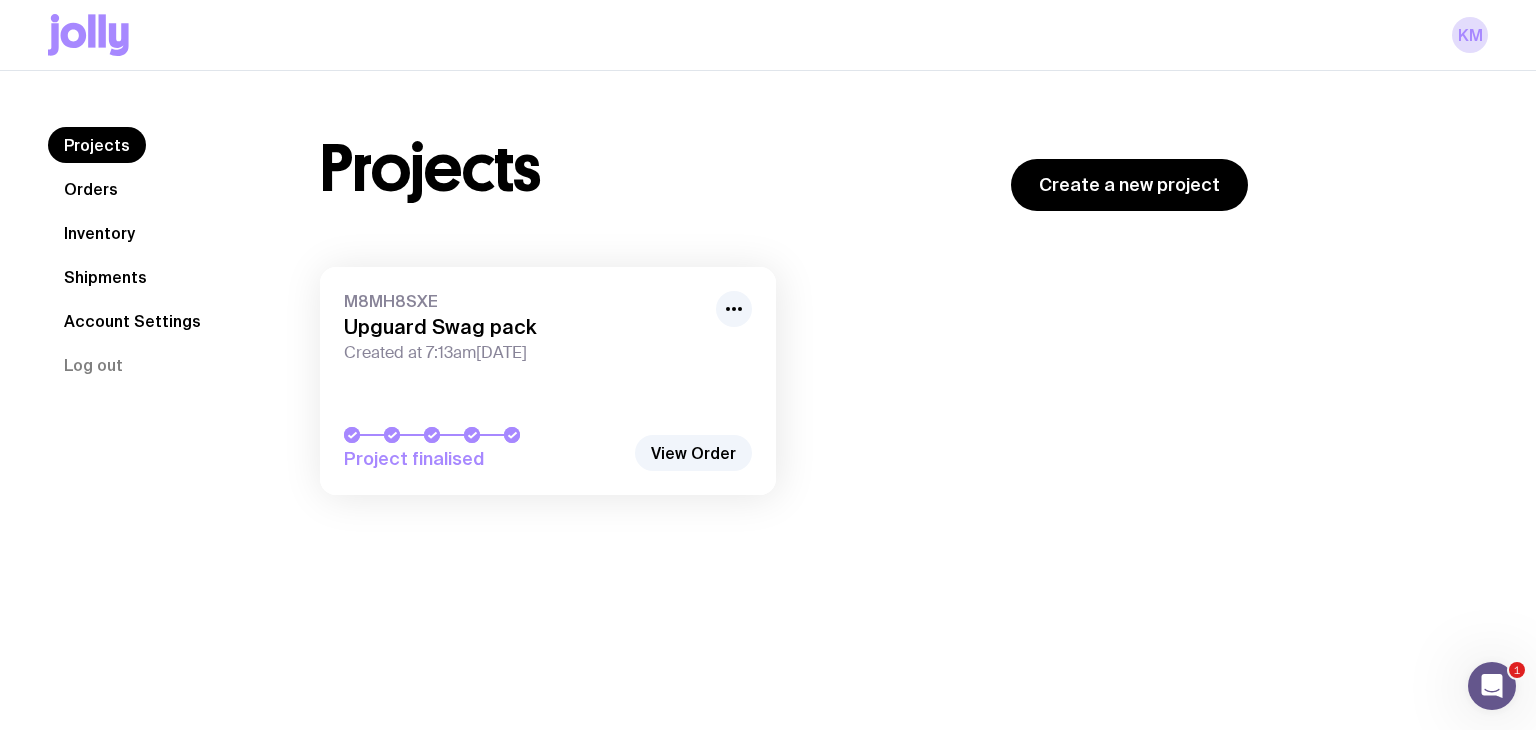 click on "Projects Orders Inventory Shipments Account Settings  Log out" 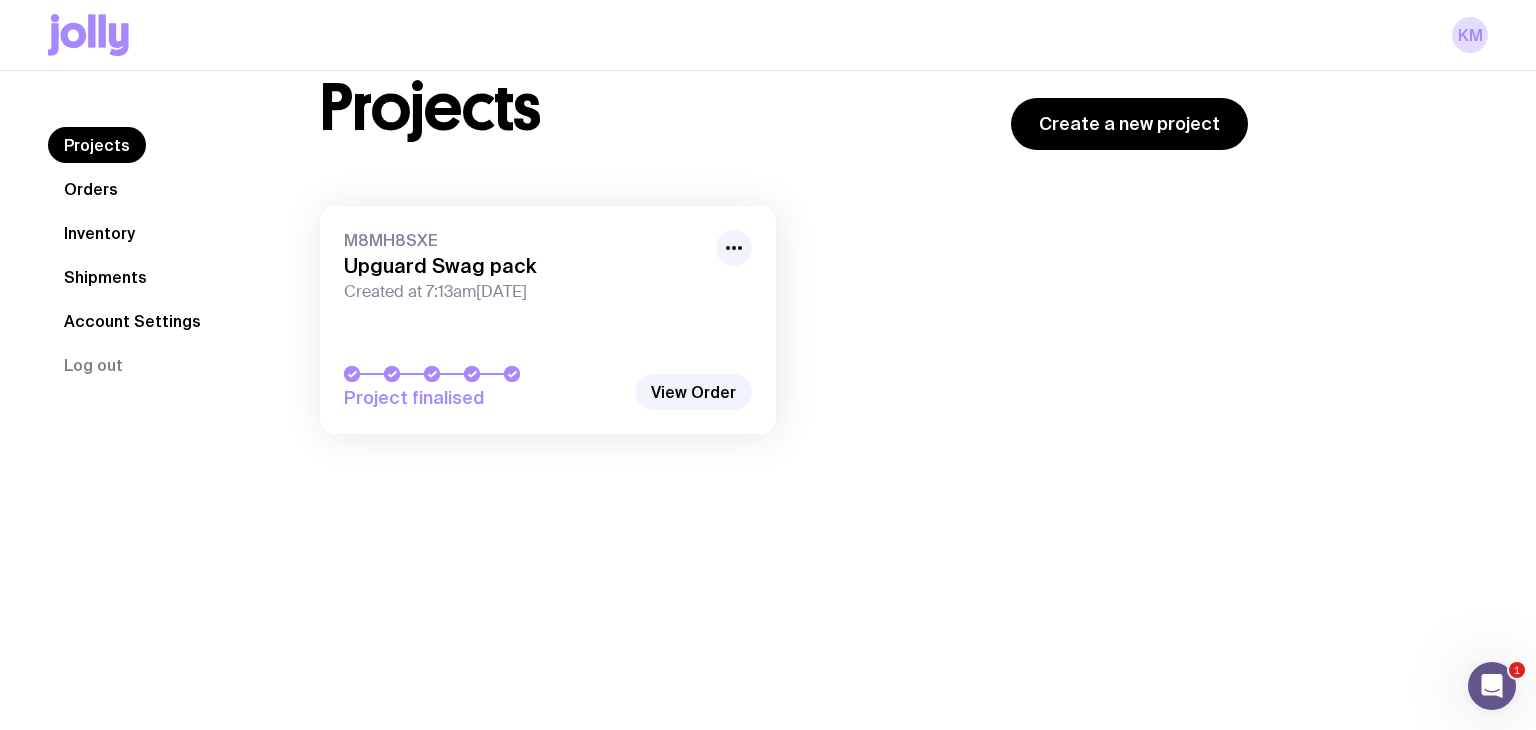 scroll, scrollTop: 71, scrollLeft: 0, axis: vertical 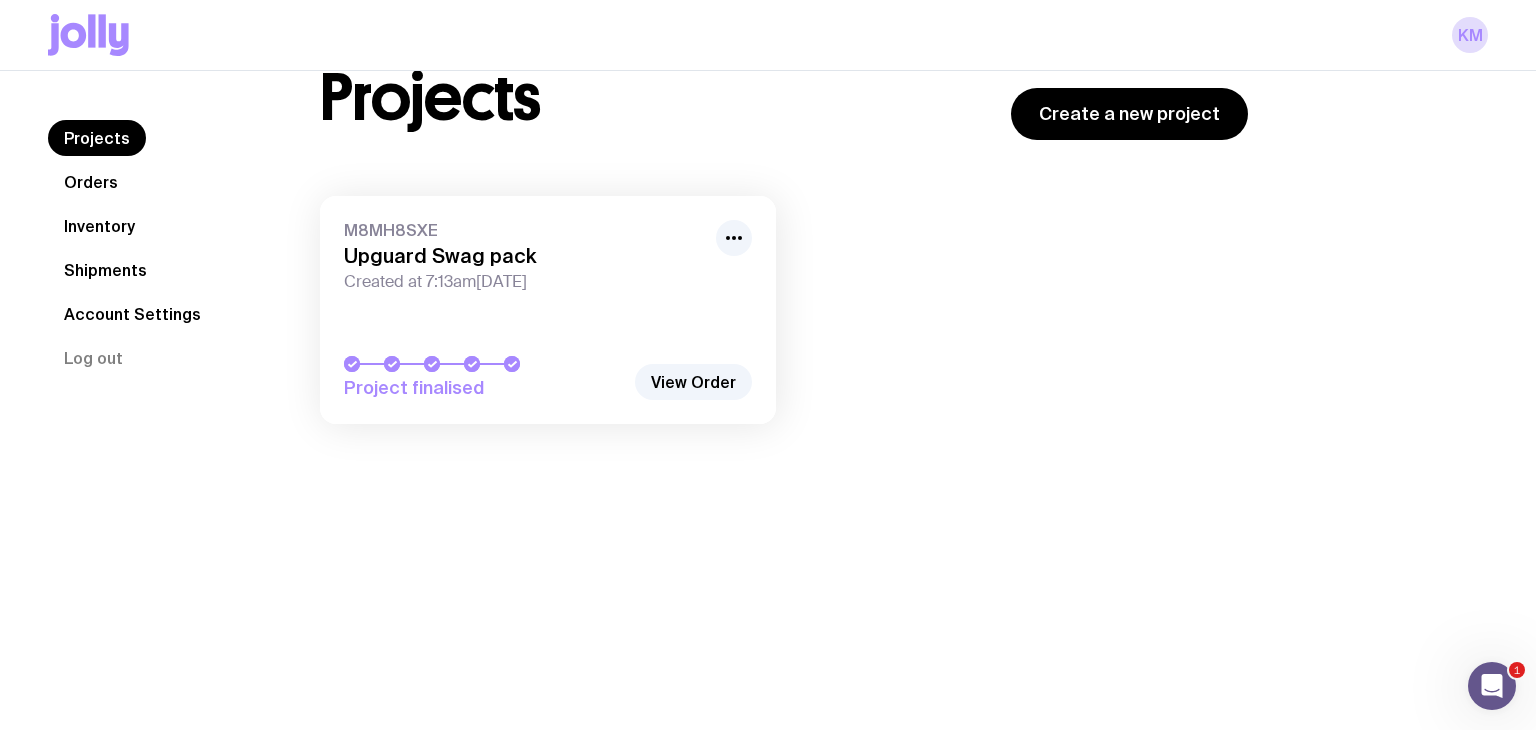 click on "Orders" 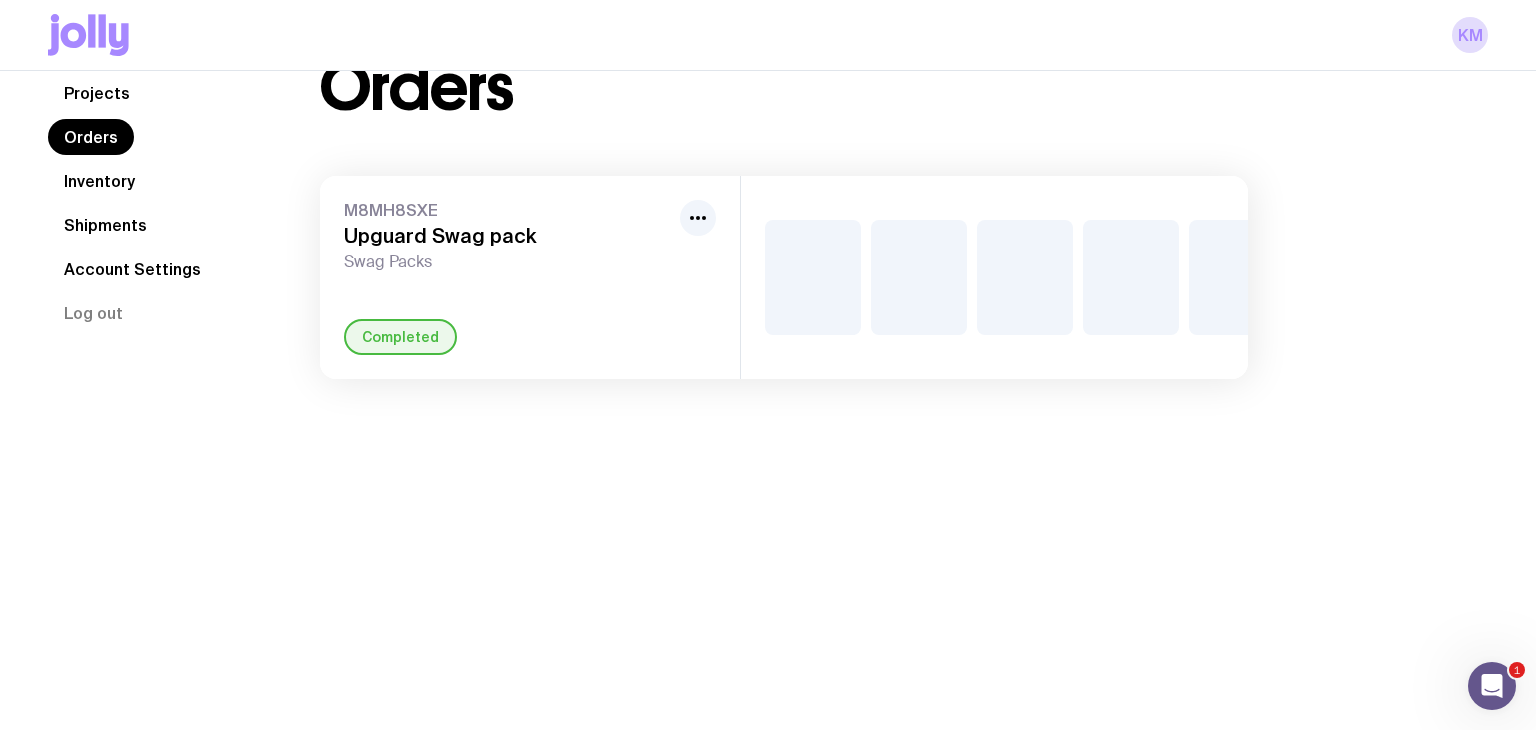 scroll, scrollTop: 0, scrollLeft: 0, axis: both 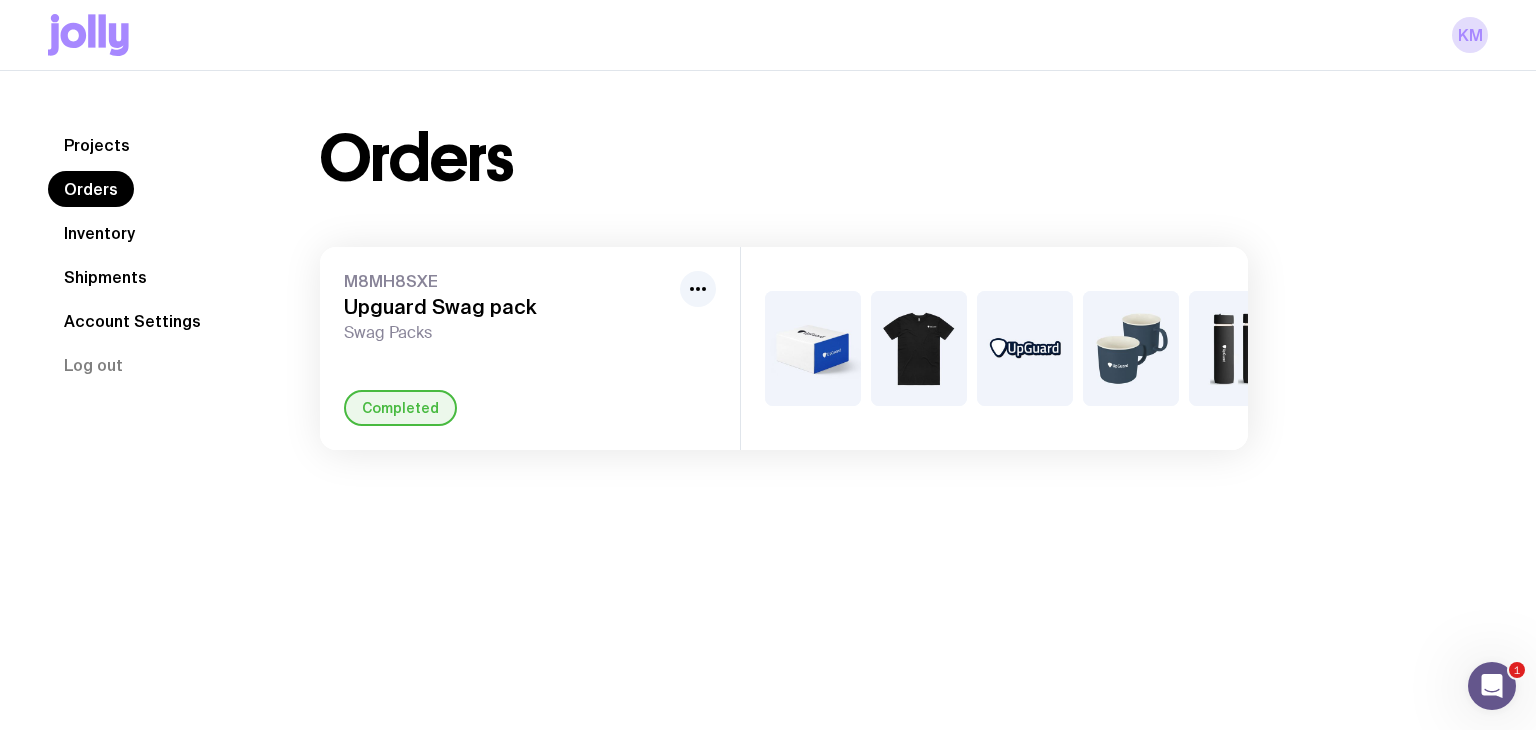 click on "Inventory" 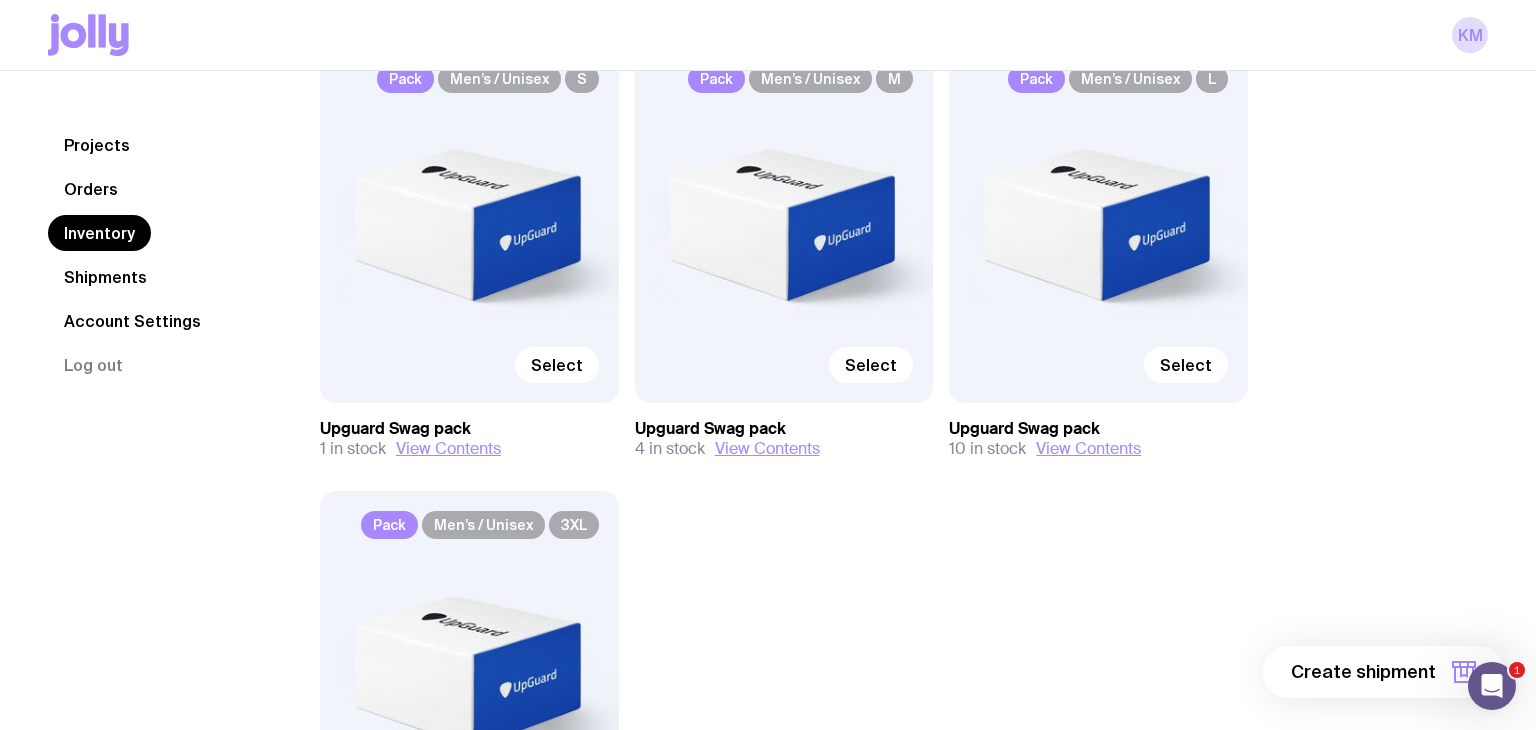 scroll, scrollTop: 575, scrollLeft: 0, axis: vertical 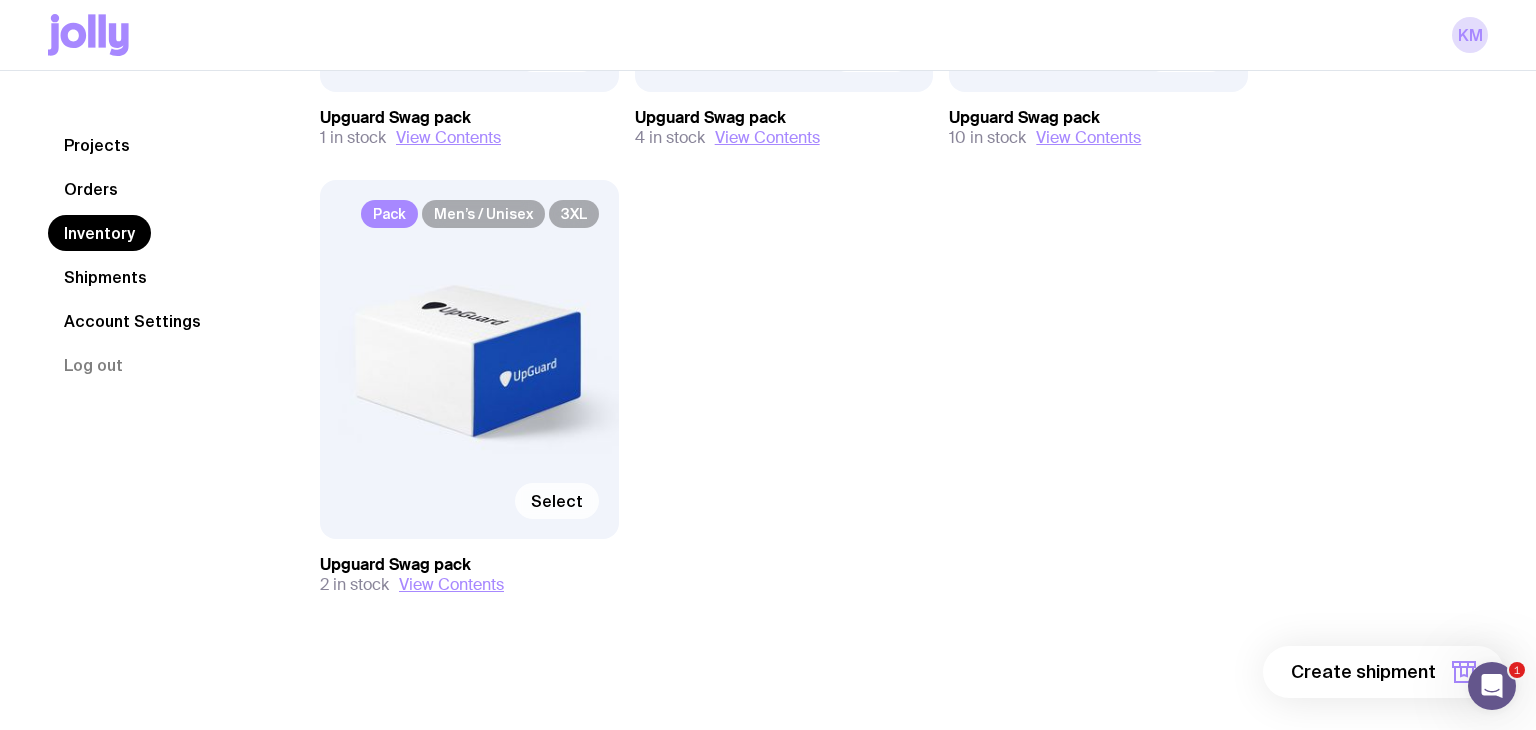 click on "Select" at bounding box center (557, 501) 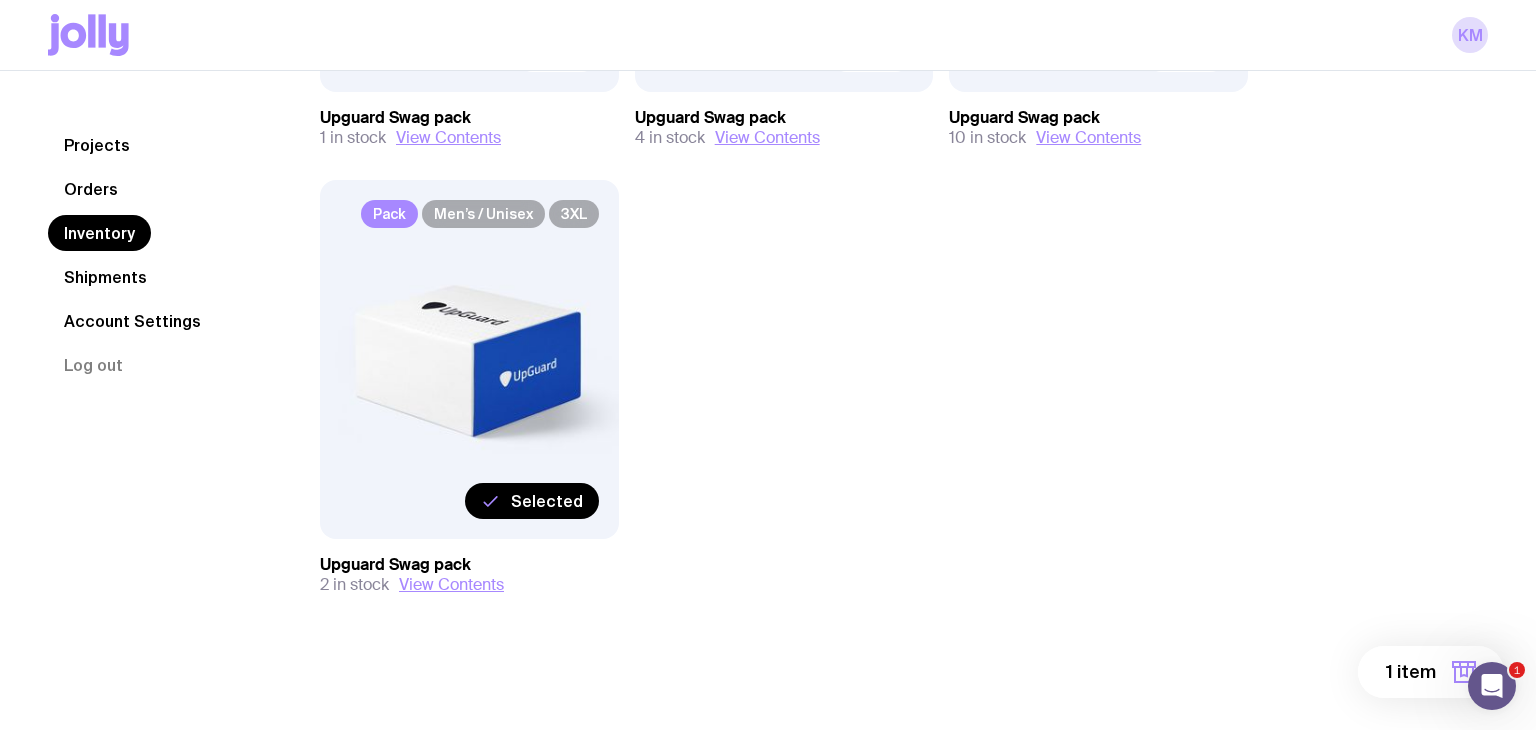 click on "1 item" at bounding box center (1431, 672) 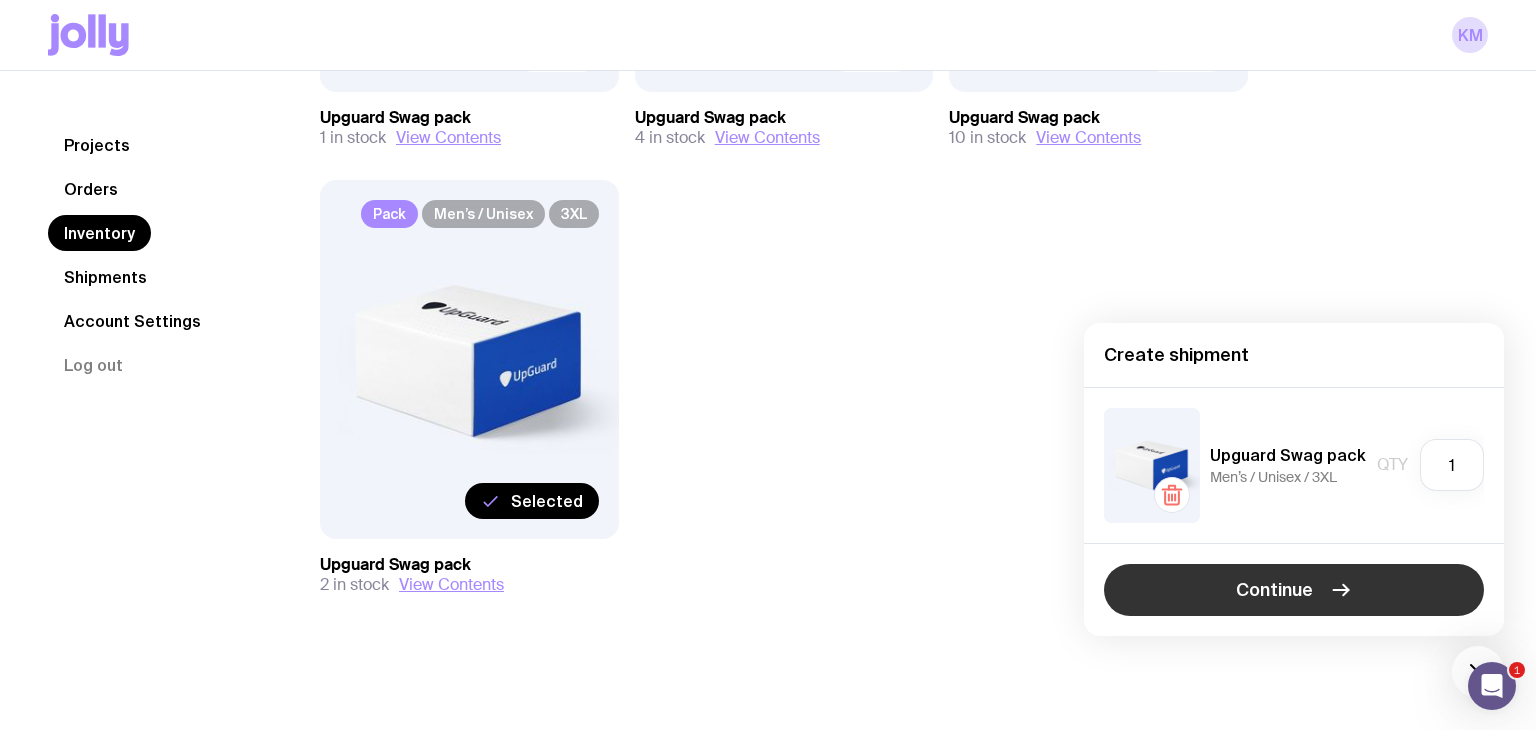 click on "Continue" at bounding box center [1294, 590] 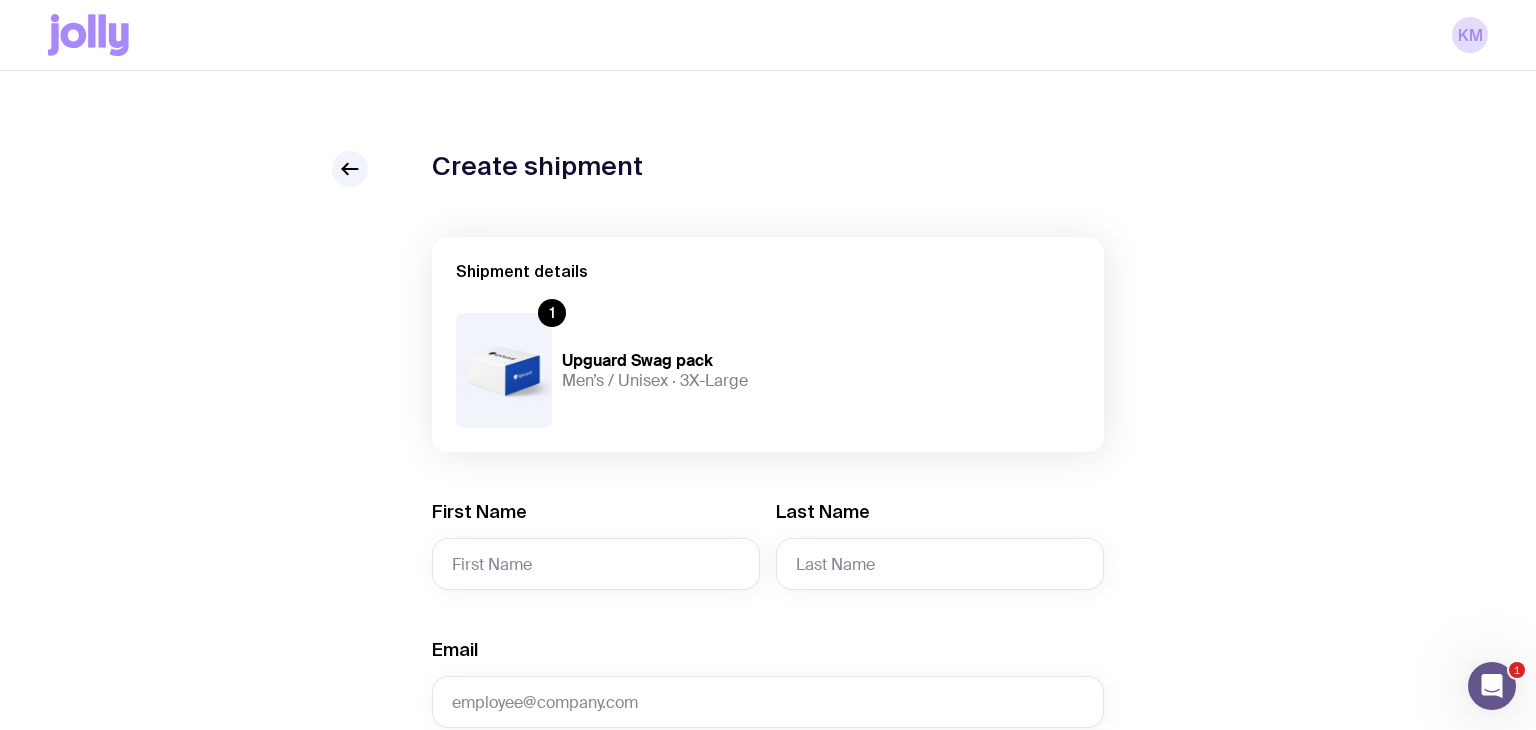 scroll, scrollTop: 59, scrollLeft: 0, axis: vertical 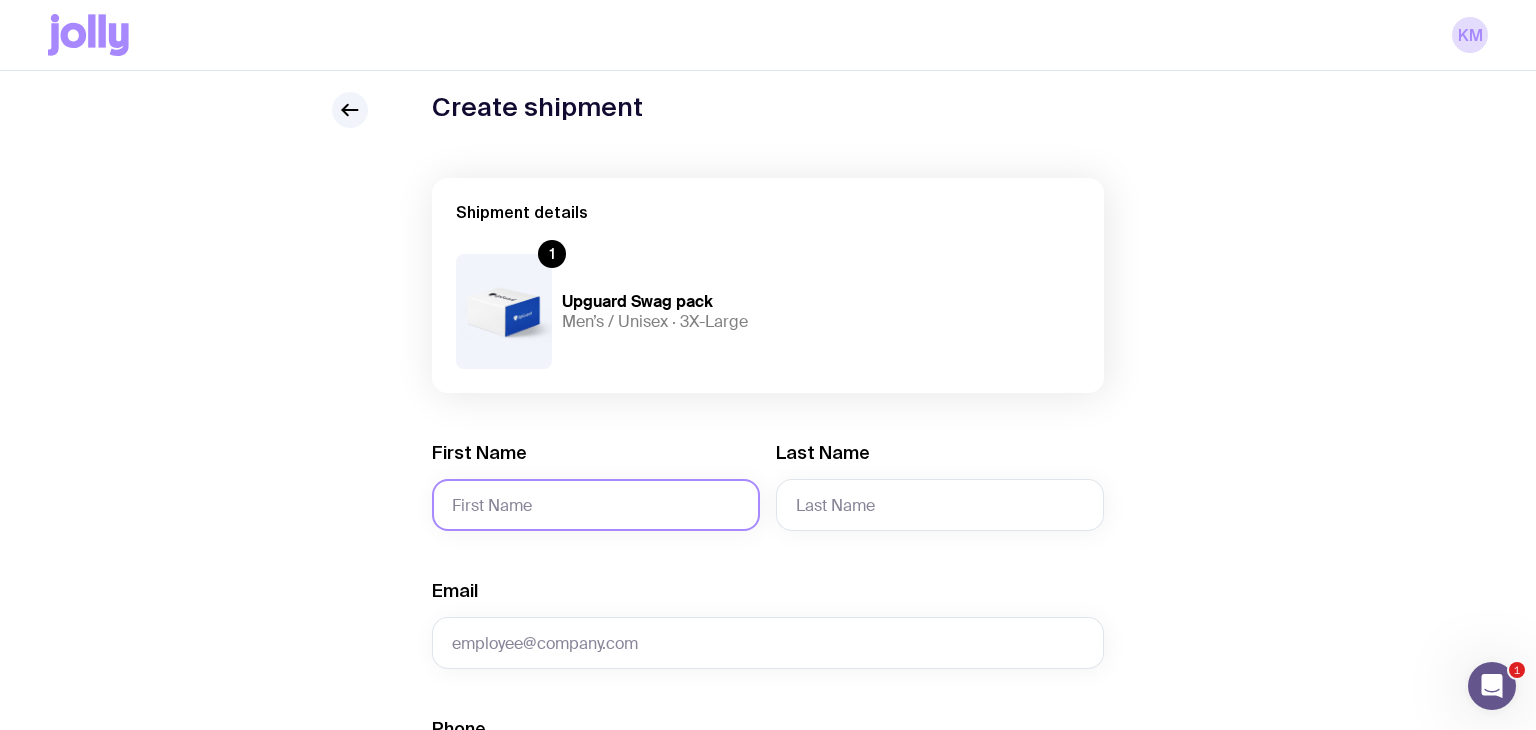click on "First Name" 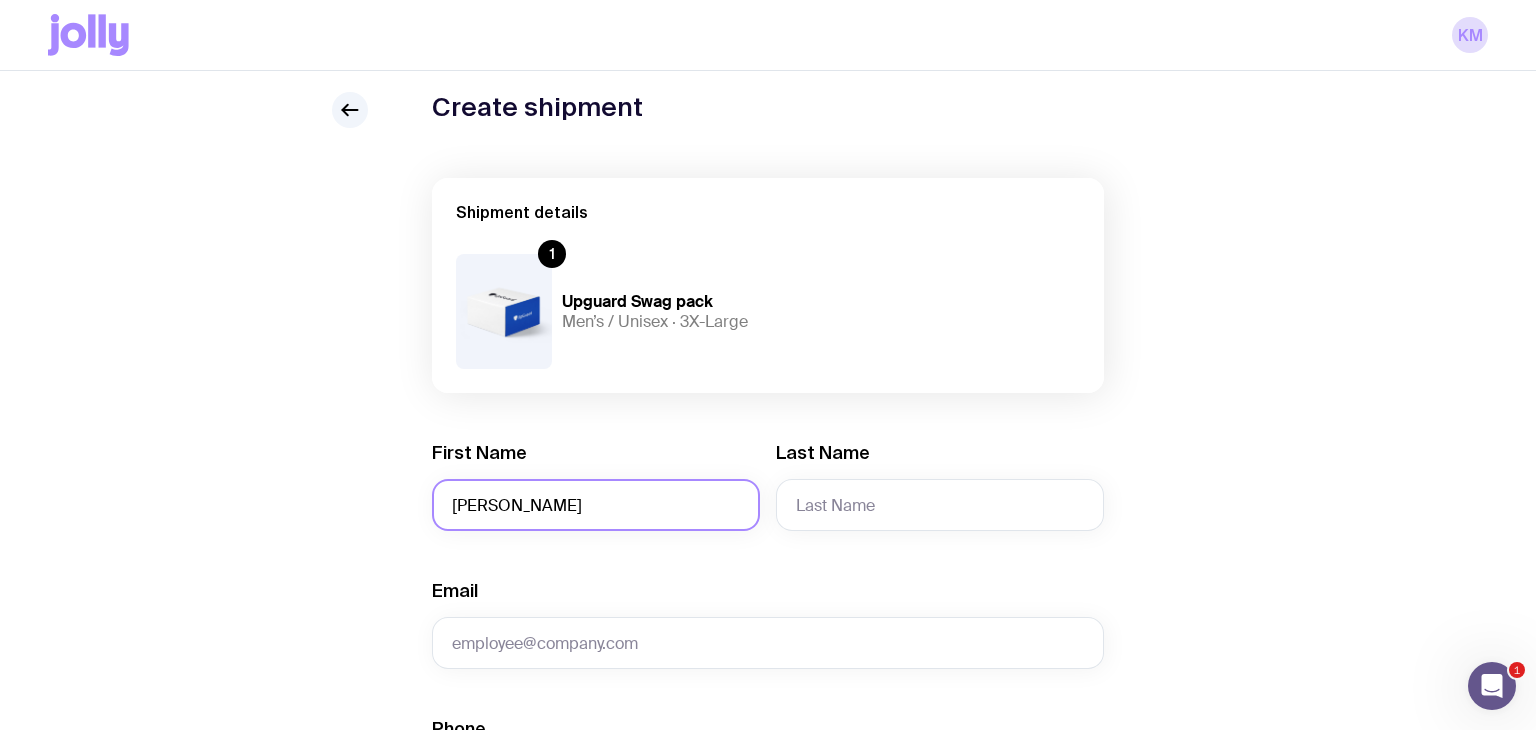 type on "[PERSON_NAME]" 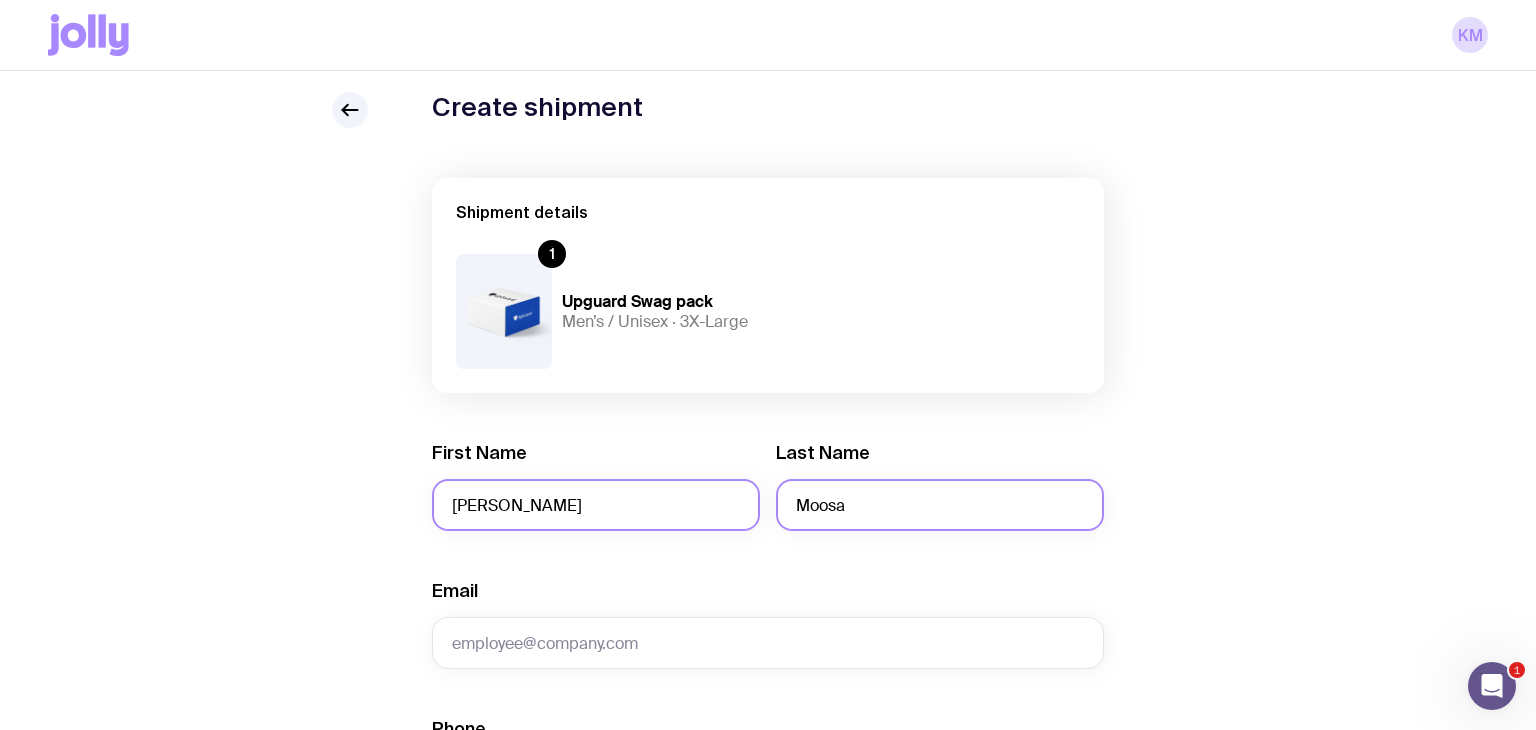 type on "Moosa" 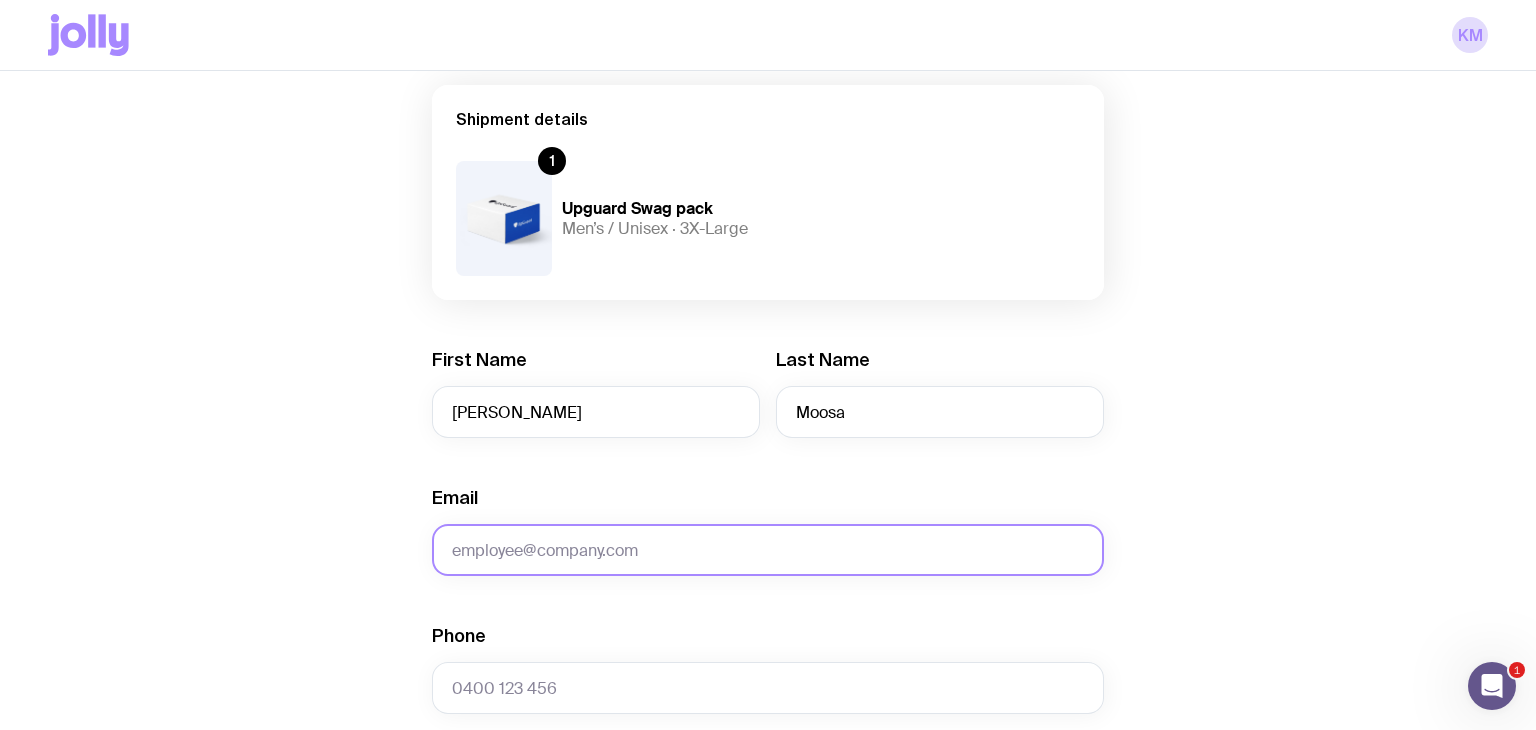 scroll, scrollTop: 154, scrollLeft: 0, axis: vertical 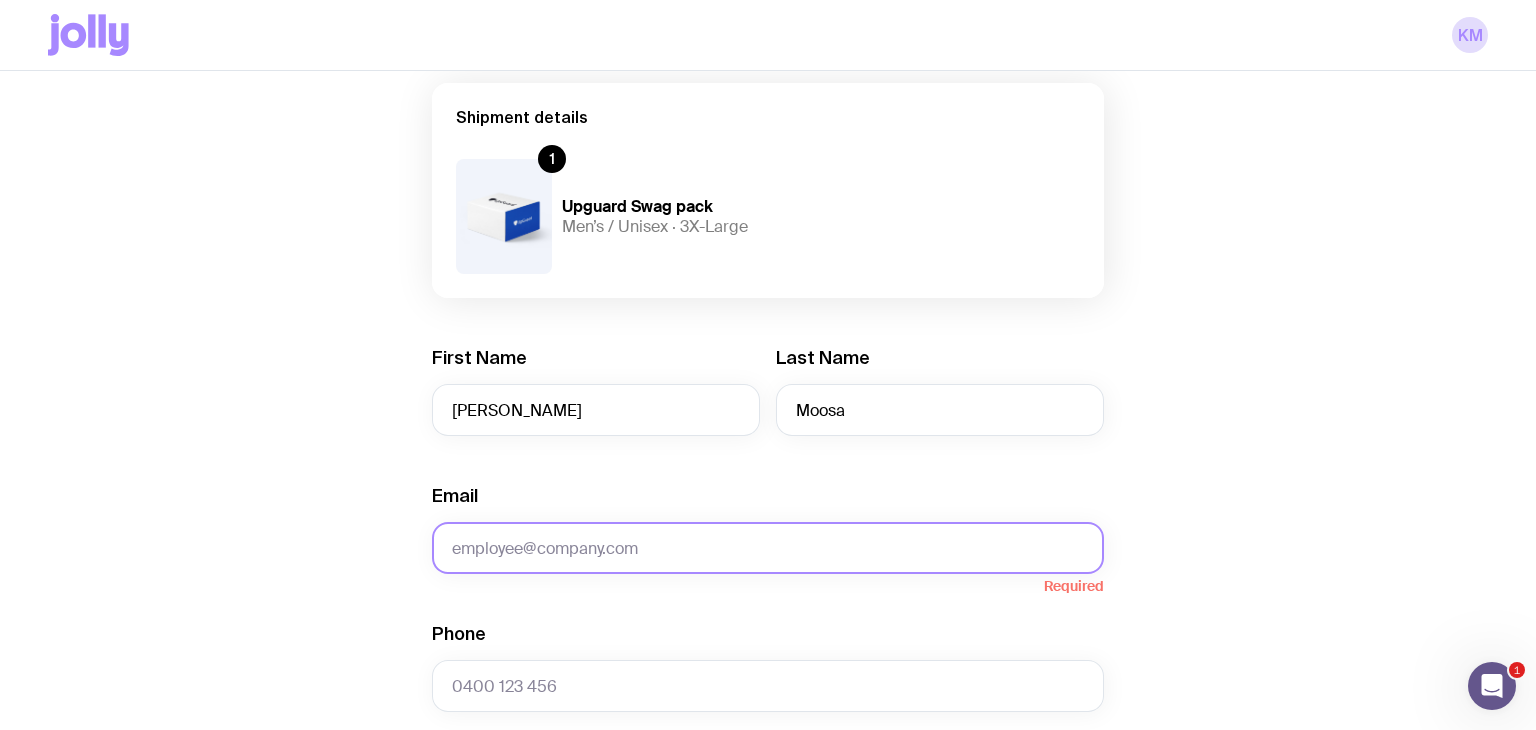 click on "Email" 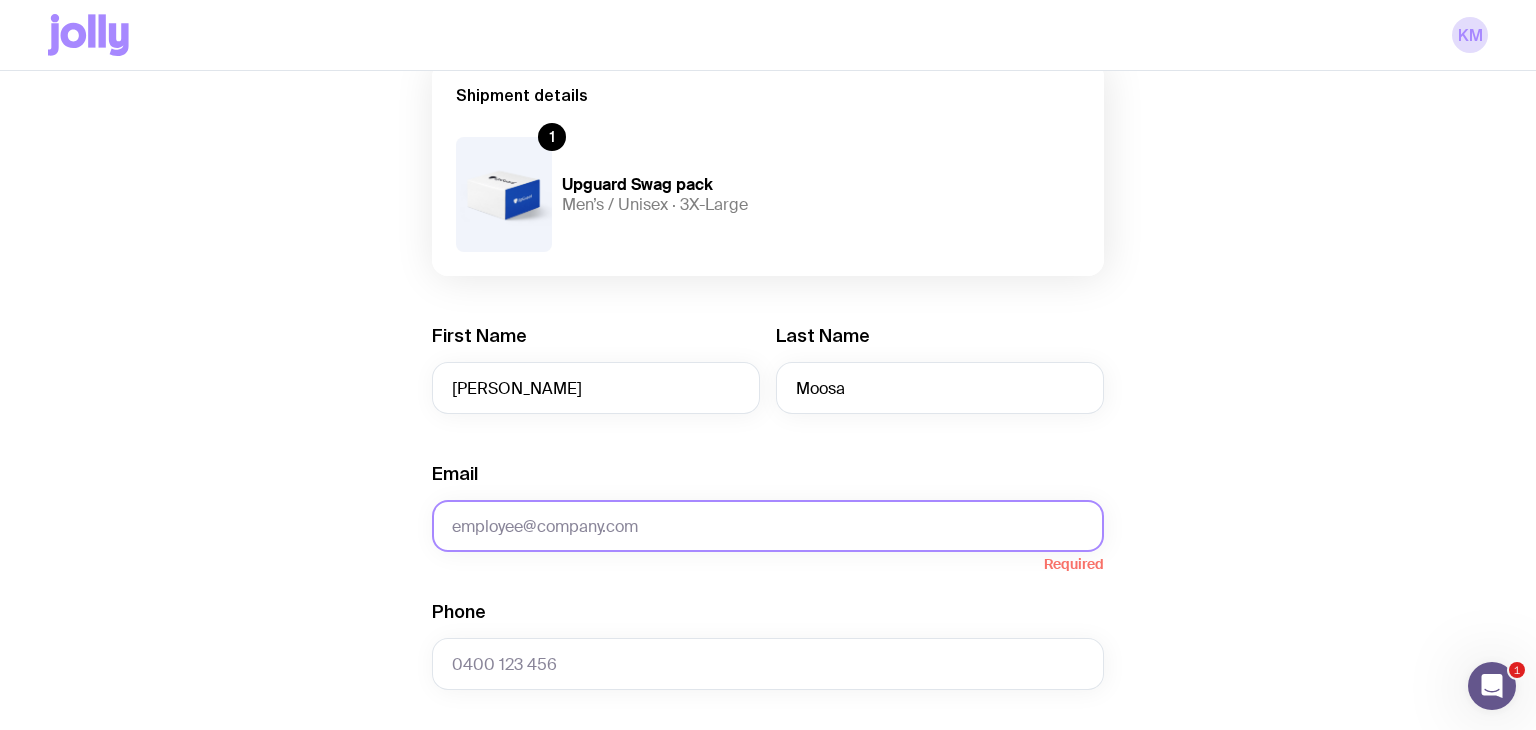paste on "[EMAIL_ADDRESS][DOMAIN_NAME]" 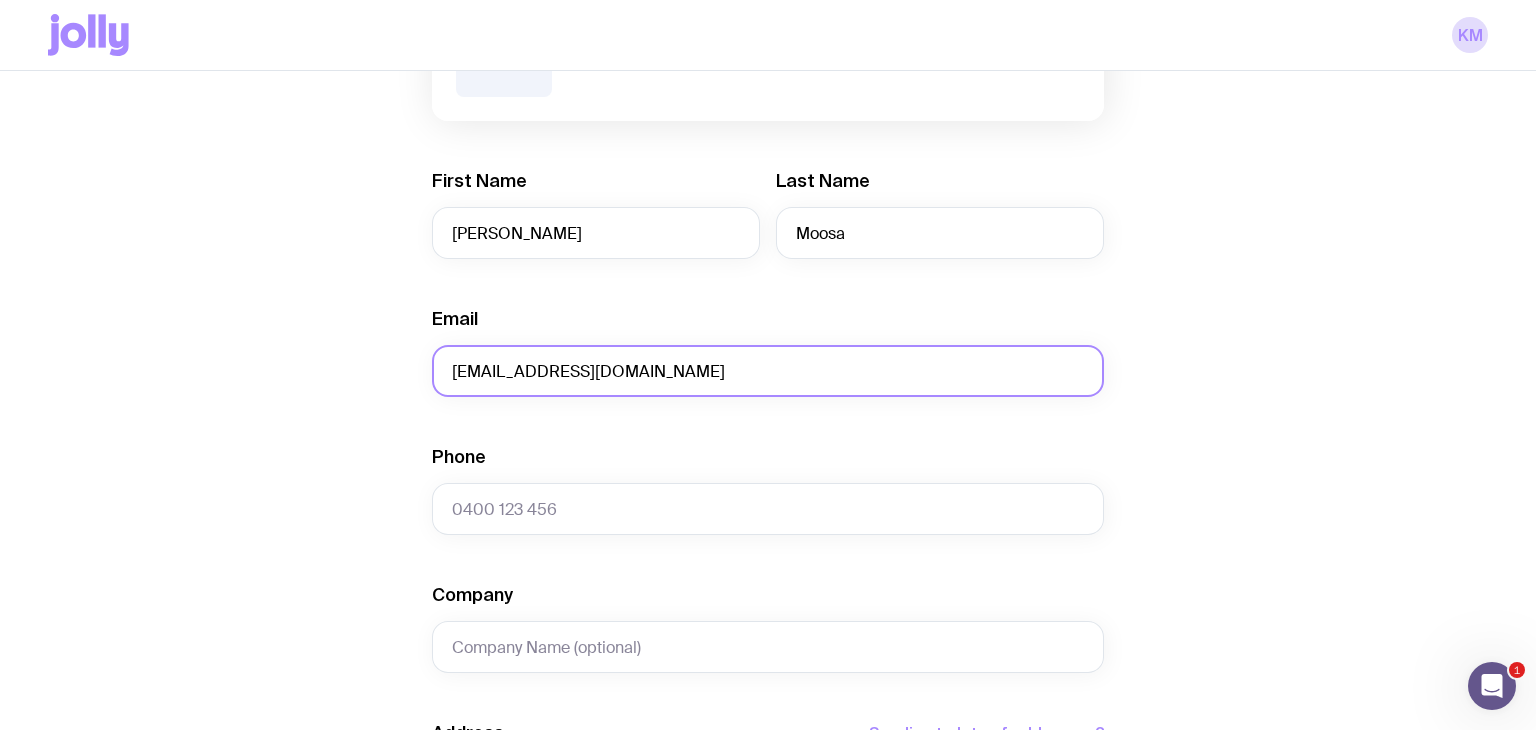 scroll, scrollTop: 348, scrollLeft: 0, axis: vertical 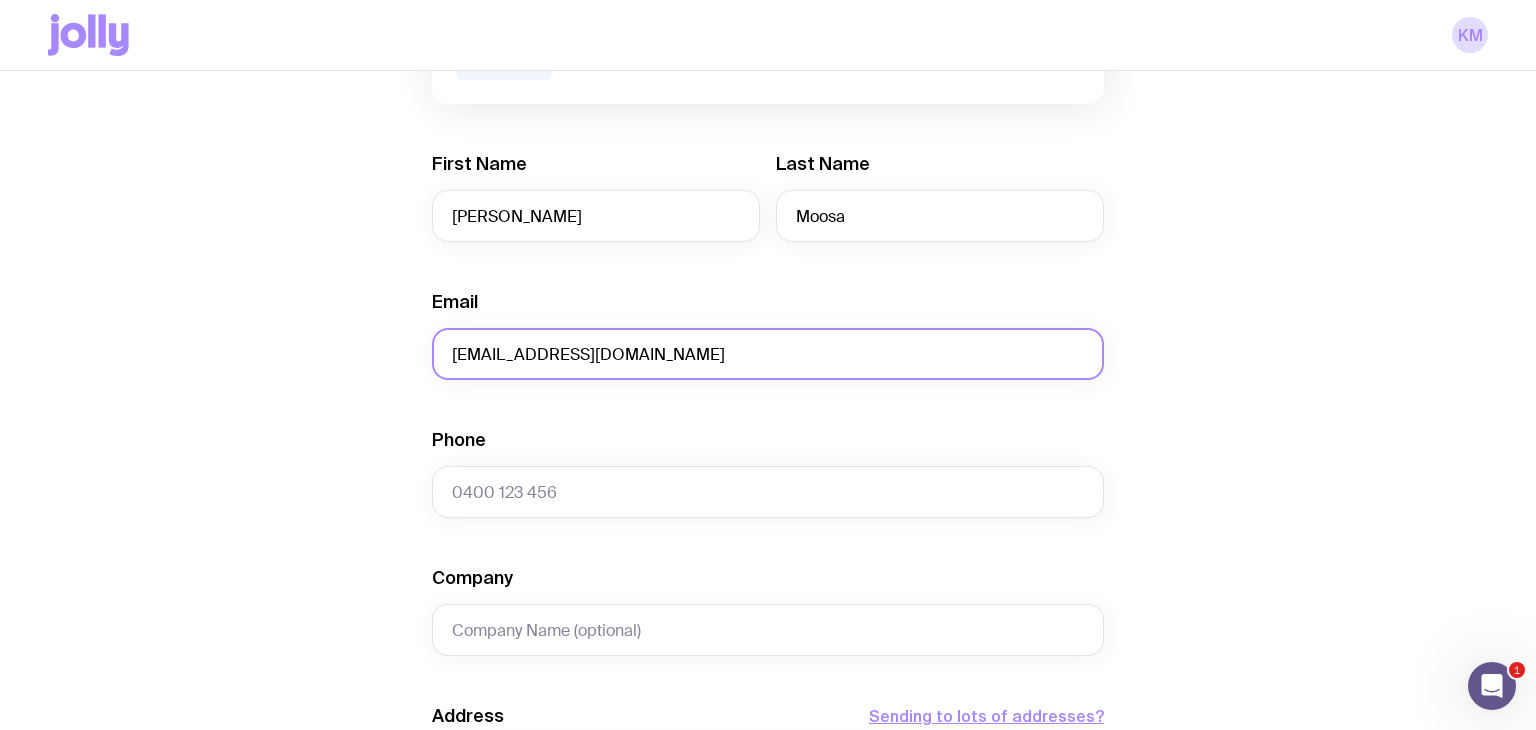 type on "[EMAIL_ADDRESS][DOMAIN_NAME]" 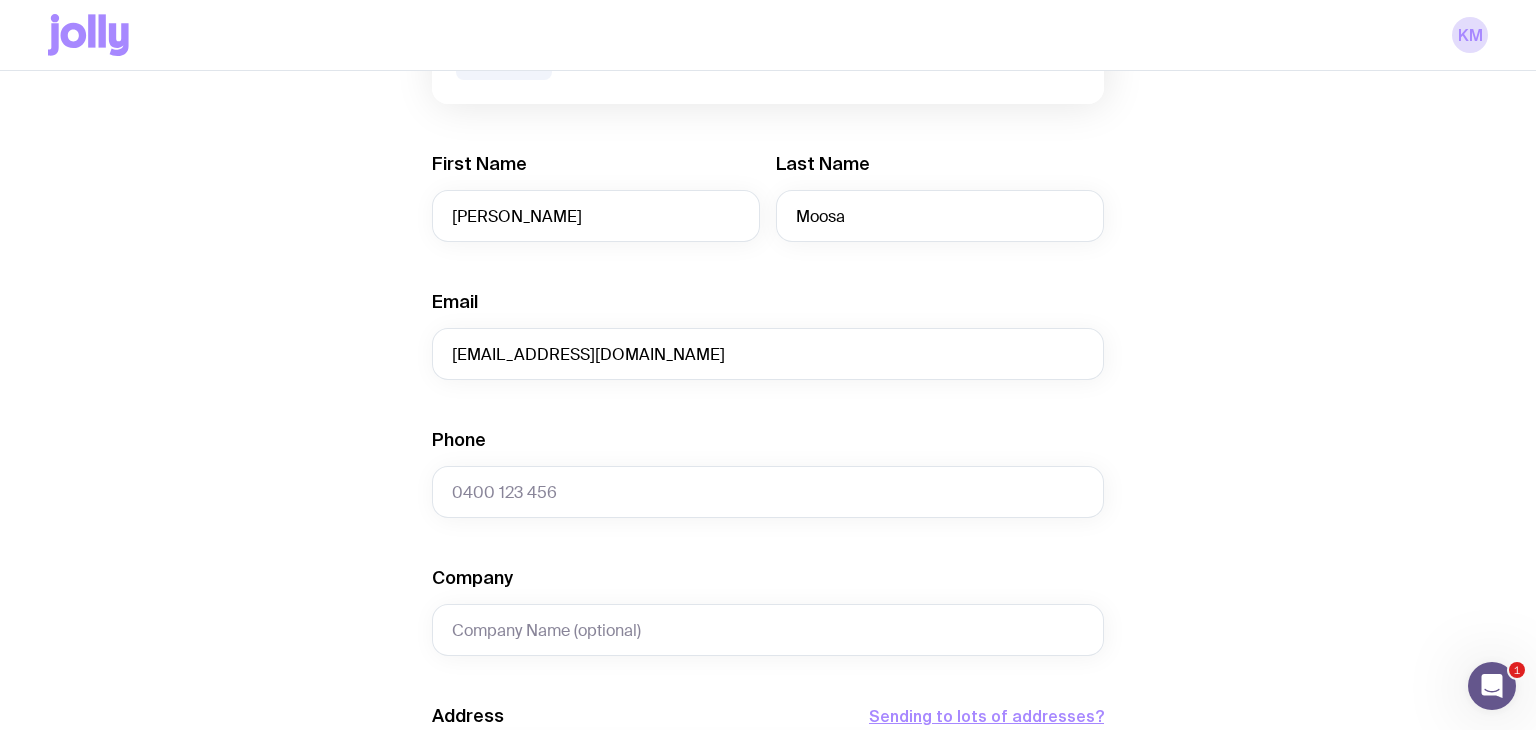 click on "Create shipment Shipment details 1 Upguard Swag pack Men’s / Unisex · 3X-Large First Name [PERSON_NAME] Last Name Moosa Email [EMAIL_ADDRESS][DOMAIN_NAME] Phone Company Address  Sending to lots of addresses?  ACT Loading... Australia Loading...  We’re unable to deliver to PO Boxes. Please use a street address so your shipment arrives without a hitch.  Payment Details  Shipping costs will be invoiced to your account at the end of each month.  Create shipment  Cancel" 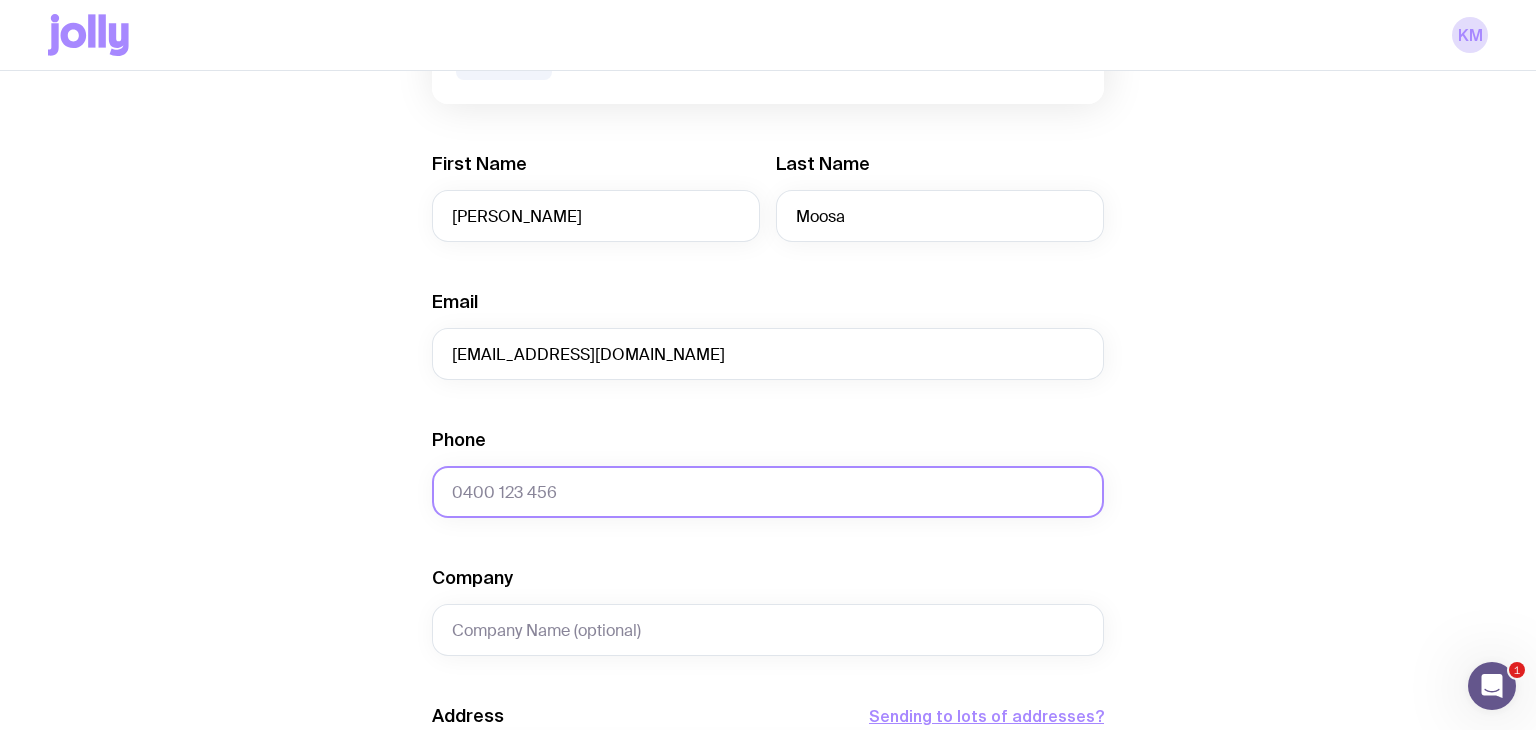 click on "Phone" 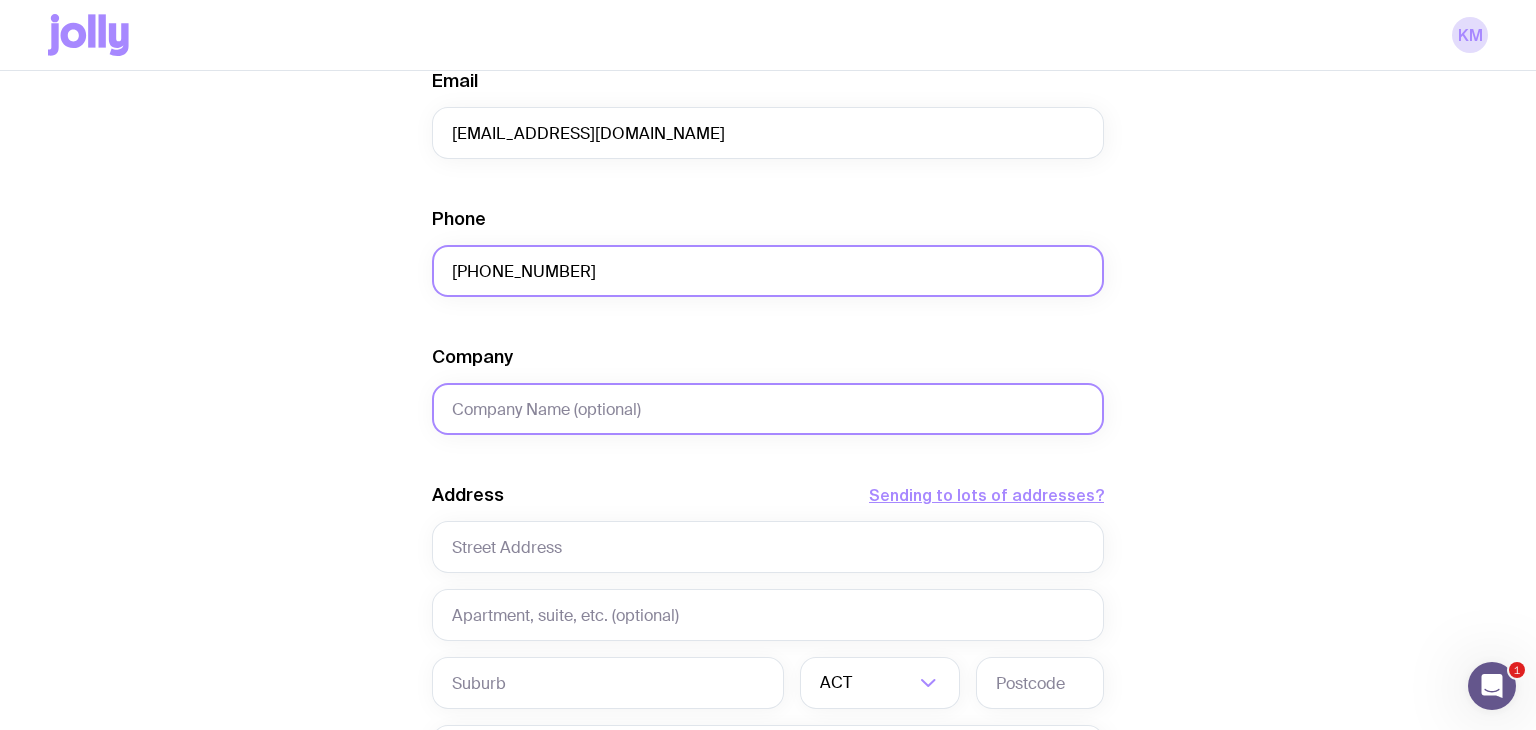 scroll, scrollTop: 643, scrollLeft: 0, axis: vertical 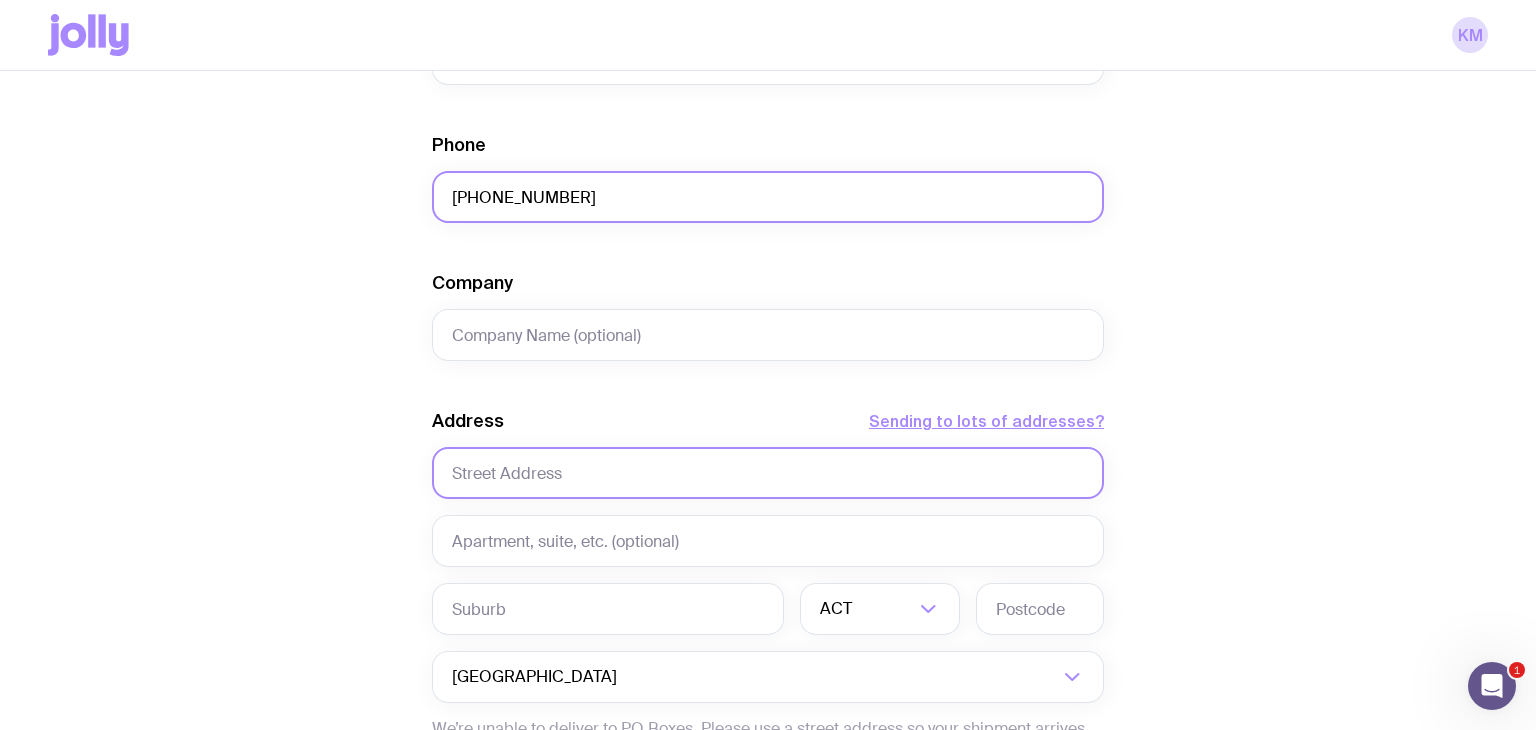 type on "[PHONE_NUMBER]" 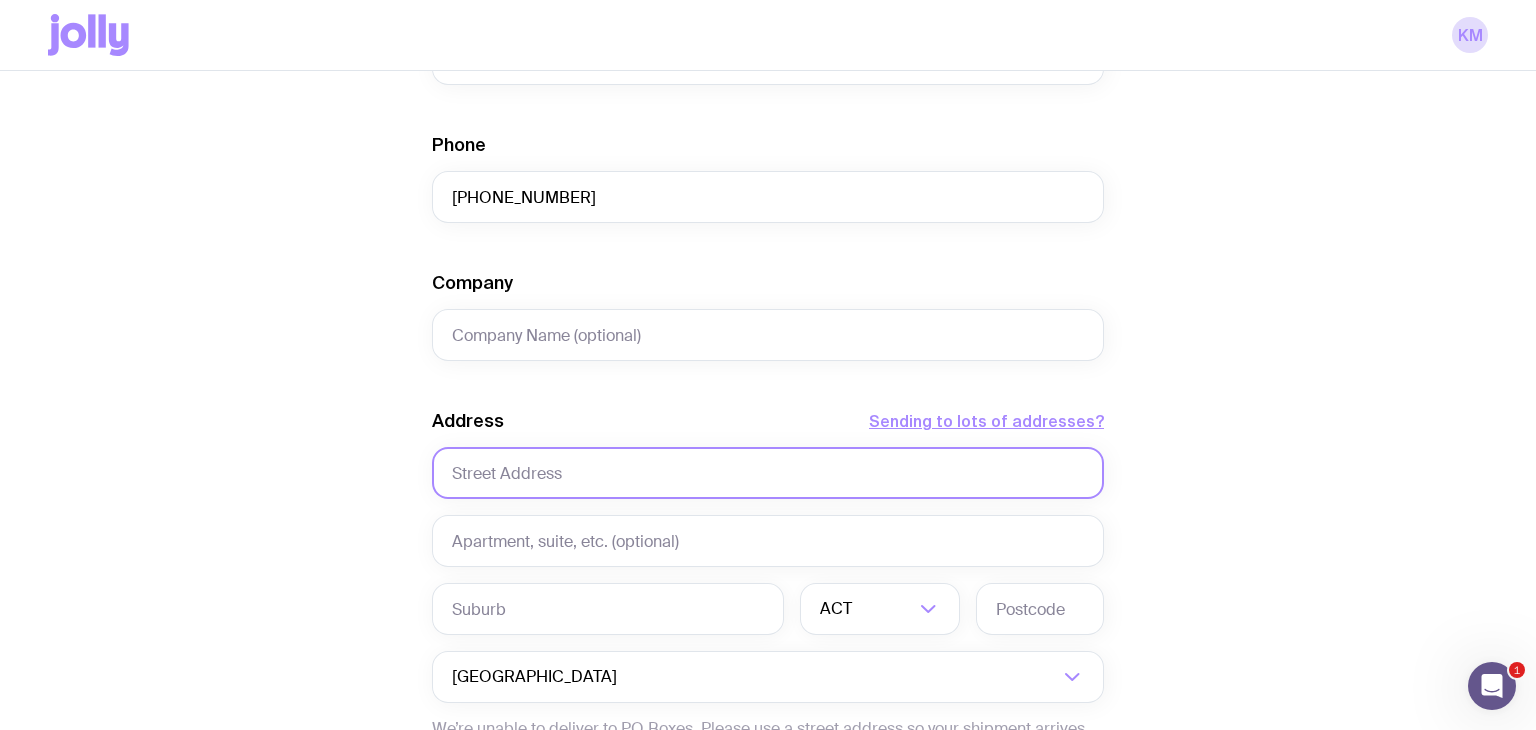 click 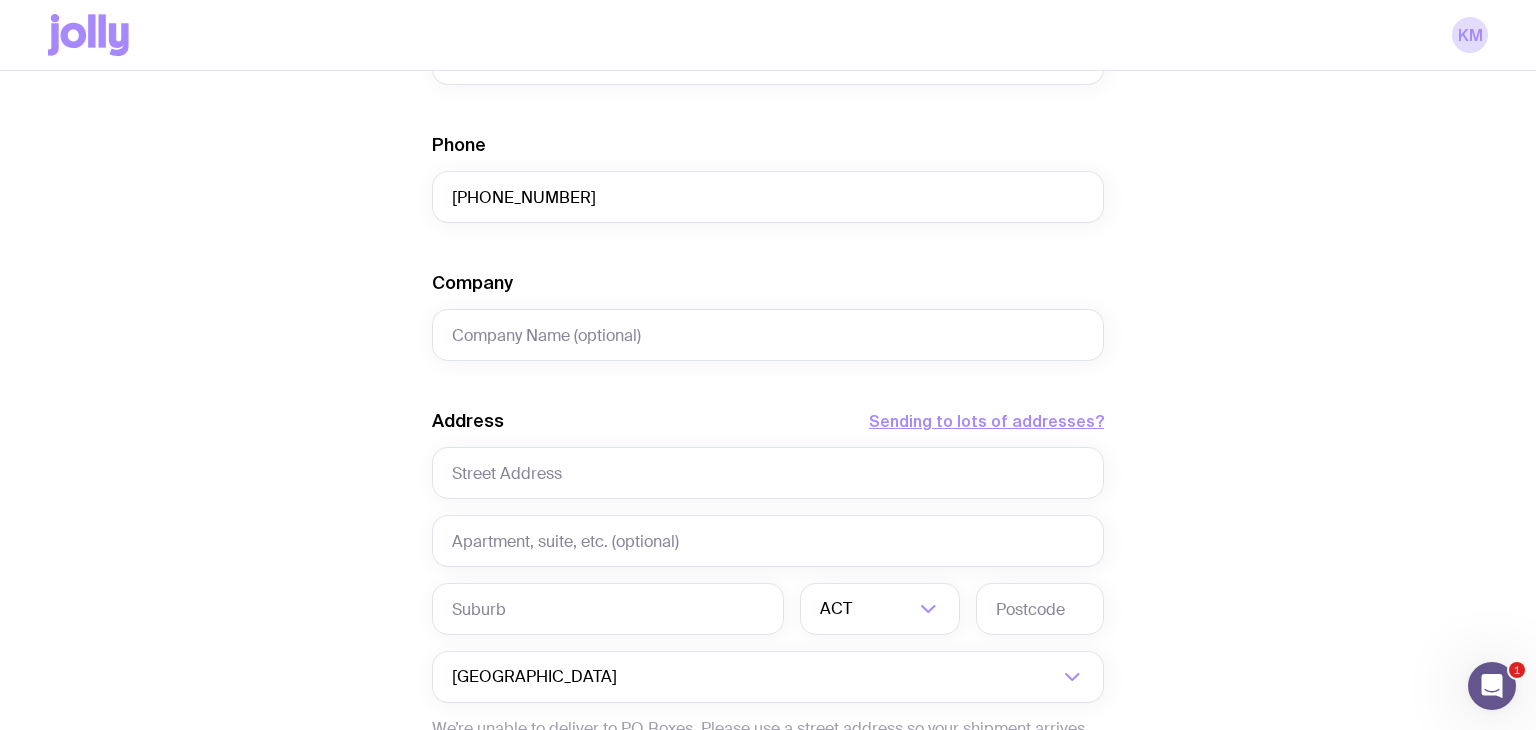 click on "Create shipment Shipment details 1 Upguard Swag pack Men’s / Unisex · 3X-Large First Name [PERSON_NAME] Last Name Moosa Email [EMAIL_ADDRESS][DOMAIN_NAME] Phone [PHONE_NUMBER] Company Address  Sending to lots of addresses?  ACT Loading... Australia Loading...  We’re unable to deliver to PO Boxes. Please use a street address so your shipment arrives without a hitch.  Payment Details  Shipping costs will be invoiced to your account at the end of each month.  Create shipment  Cancel" 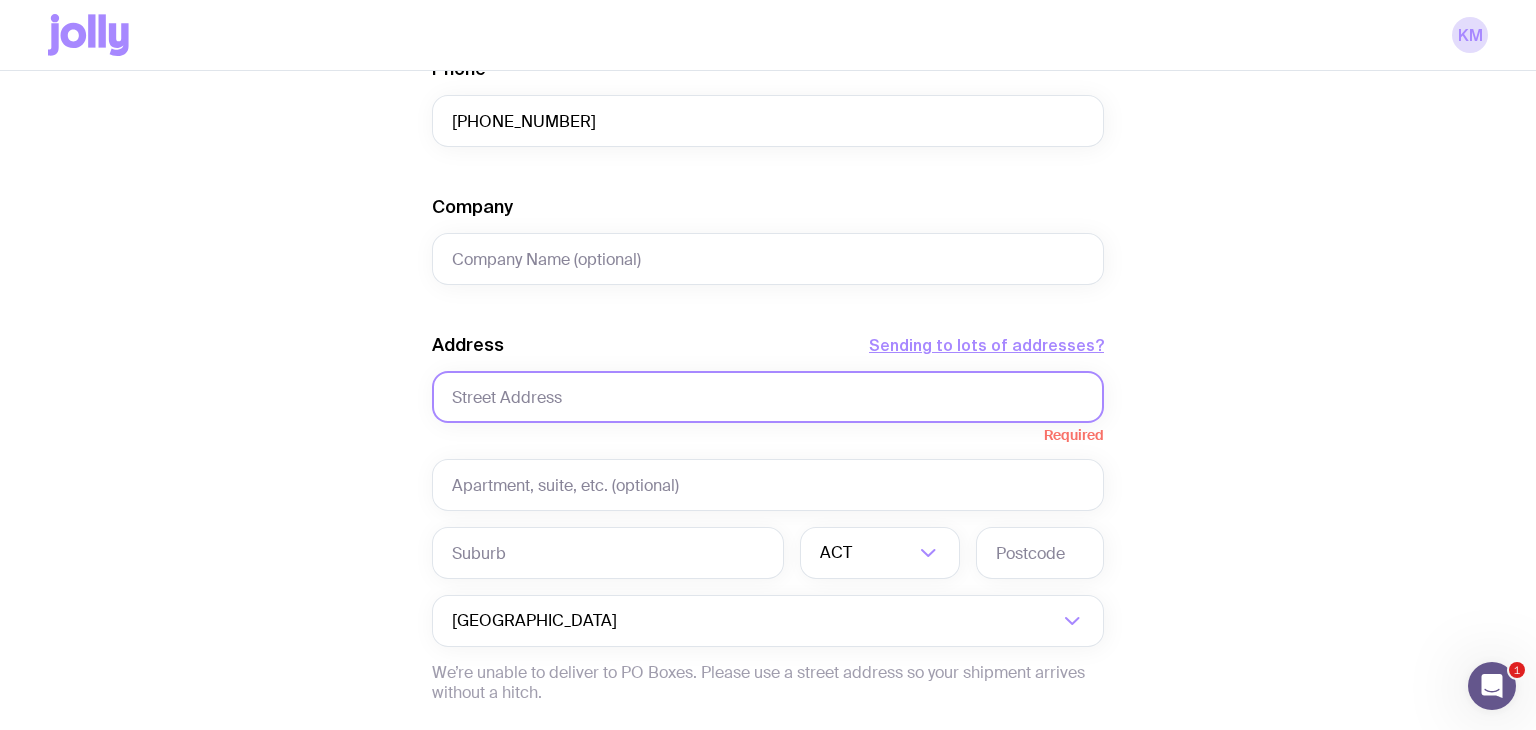 scroll, scrollTop: 729, scrollLeft: 0, axis: vertical 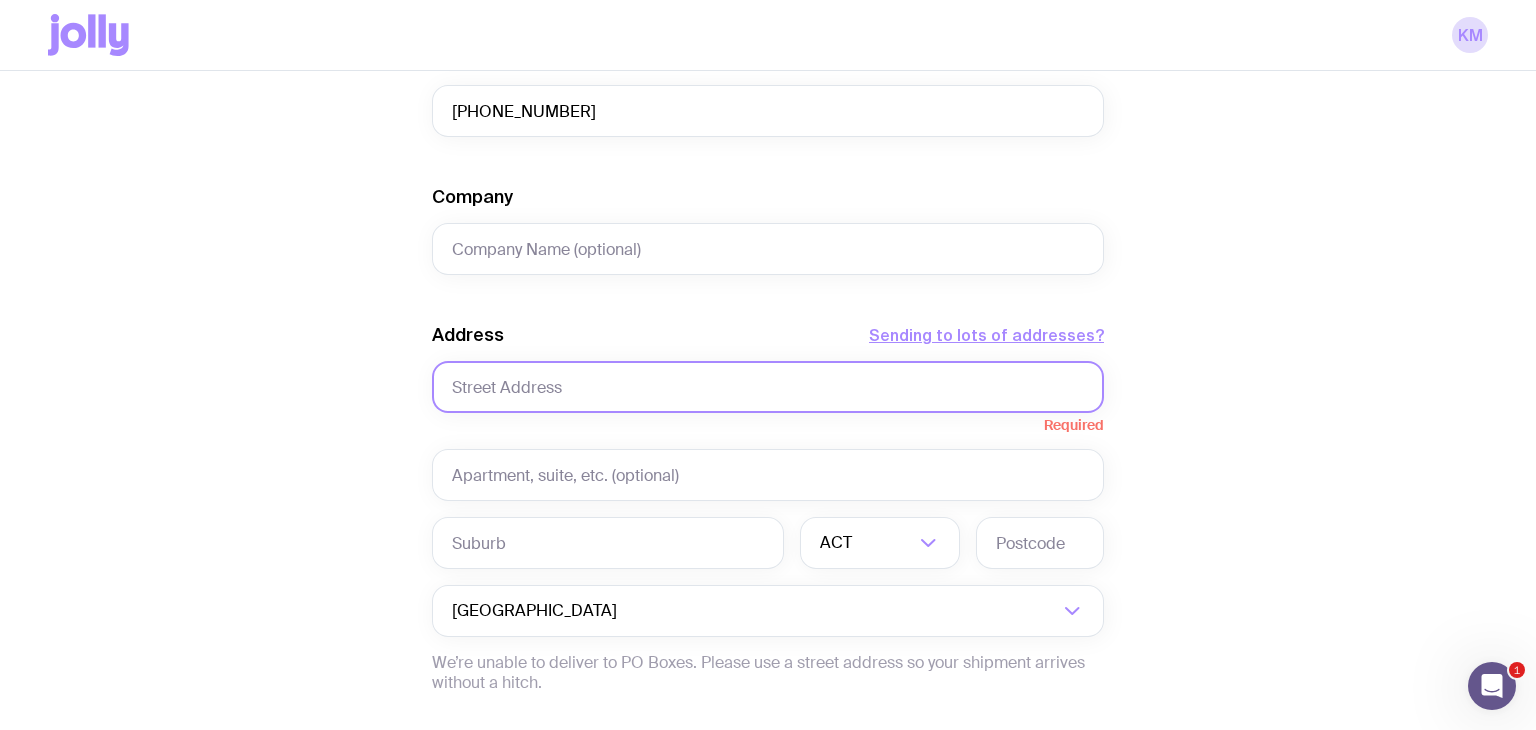 click 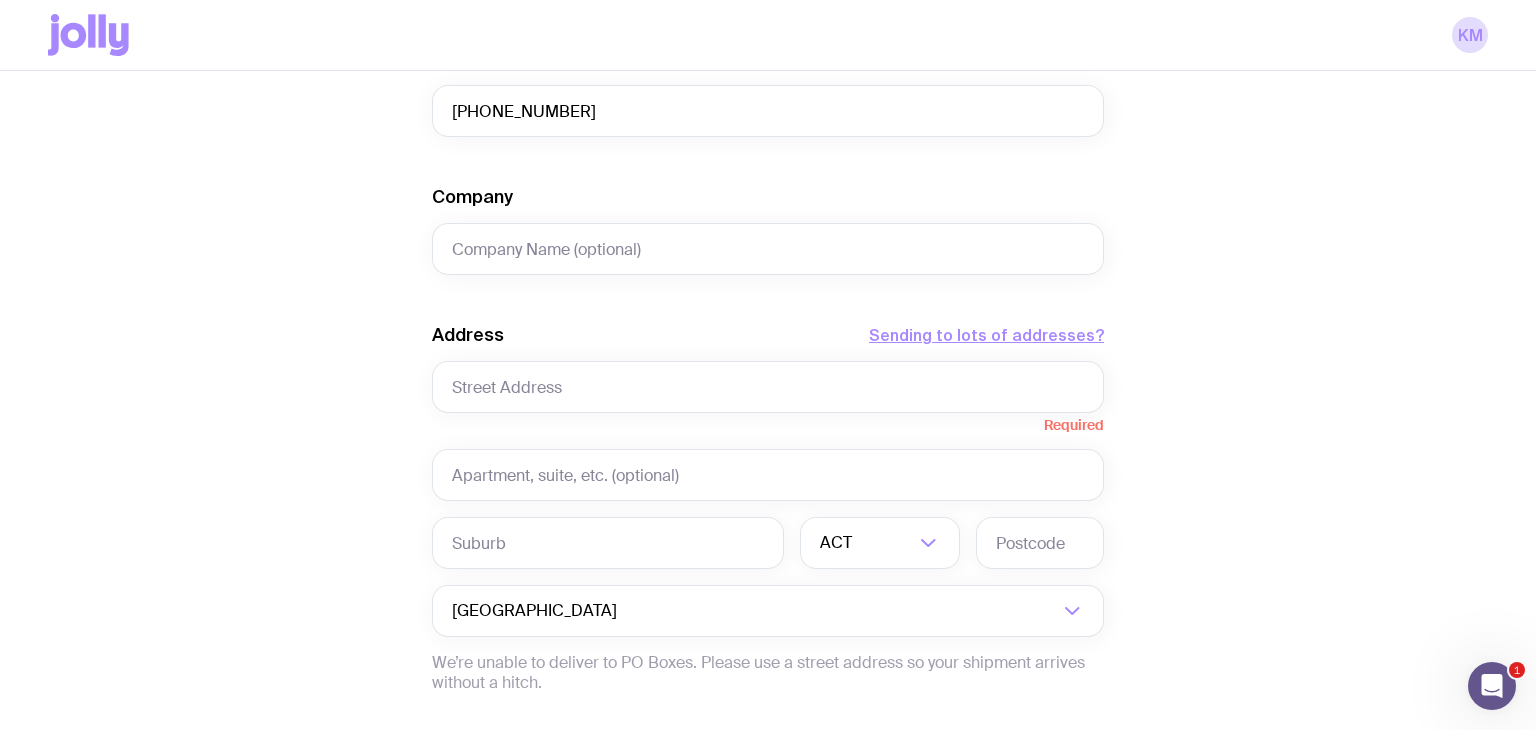 click on "Create shipment Shipment details 1 Upguard Swag pack Men’s / Unisex · 3X-Large First Name [PERSON_NAME] Last Name Moosa Email [EMAIL_ADDRESS][DOMAIN_NAME] Phone [PHONE_NUMBER] Company Address  Sending to lots of addresses?  Required ACT Loading... Australia Loading...  We’re unable to deliver to PO Boxes. Please use a street address so your shipment arrives without a hitch.  Payment Details  Shipping costs will be invoiced to your account at the end of each month.  Create shipment  Cancel" 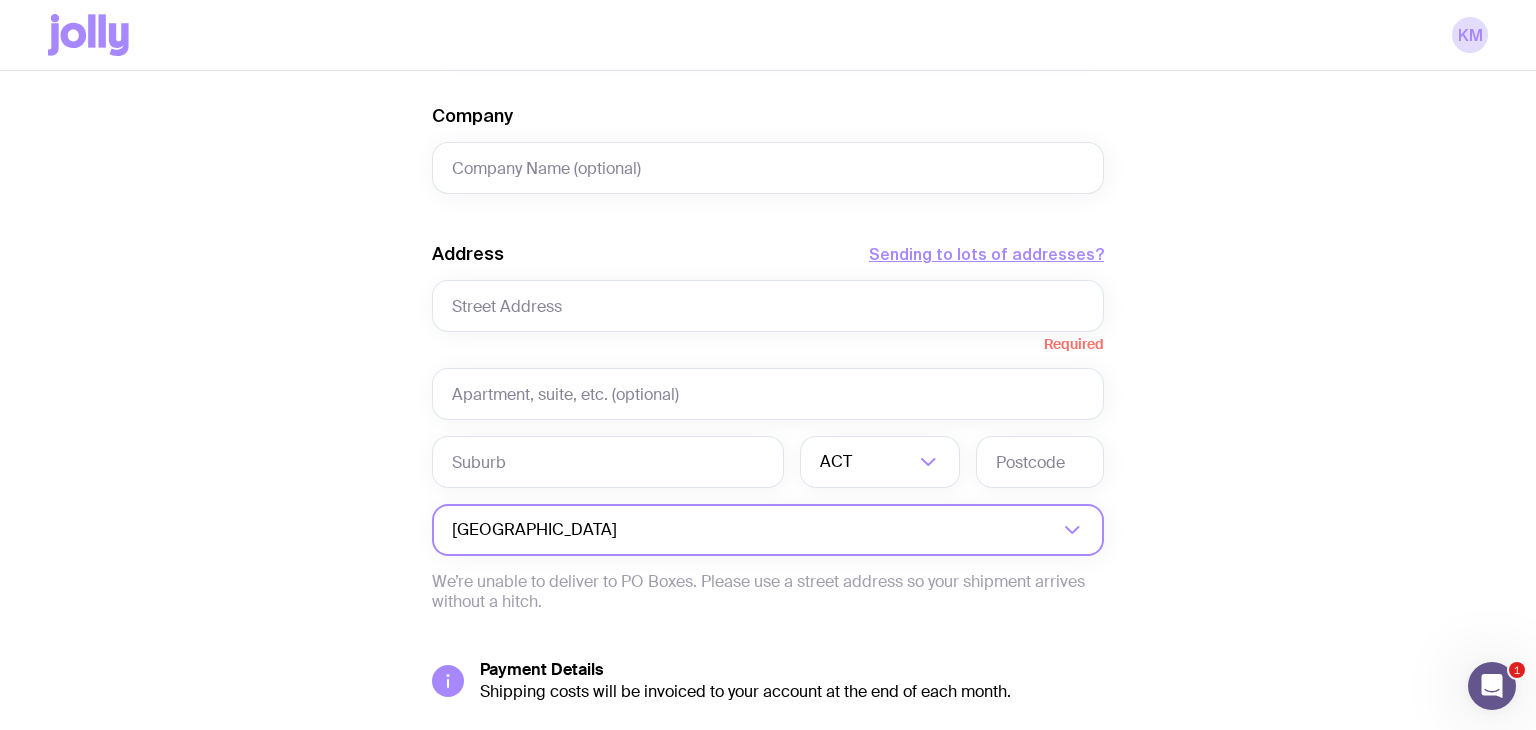 scroll, scrollTop: 833, scrollLeft: 0, axis: vertical 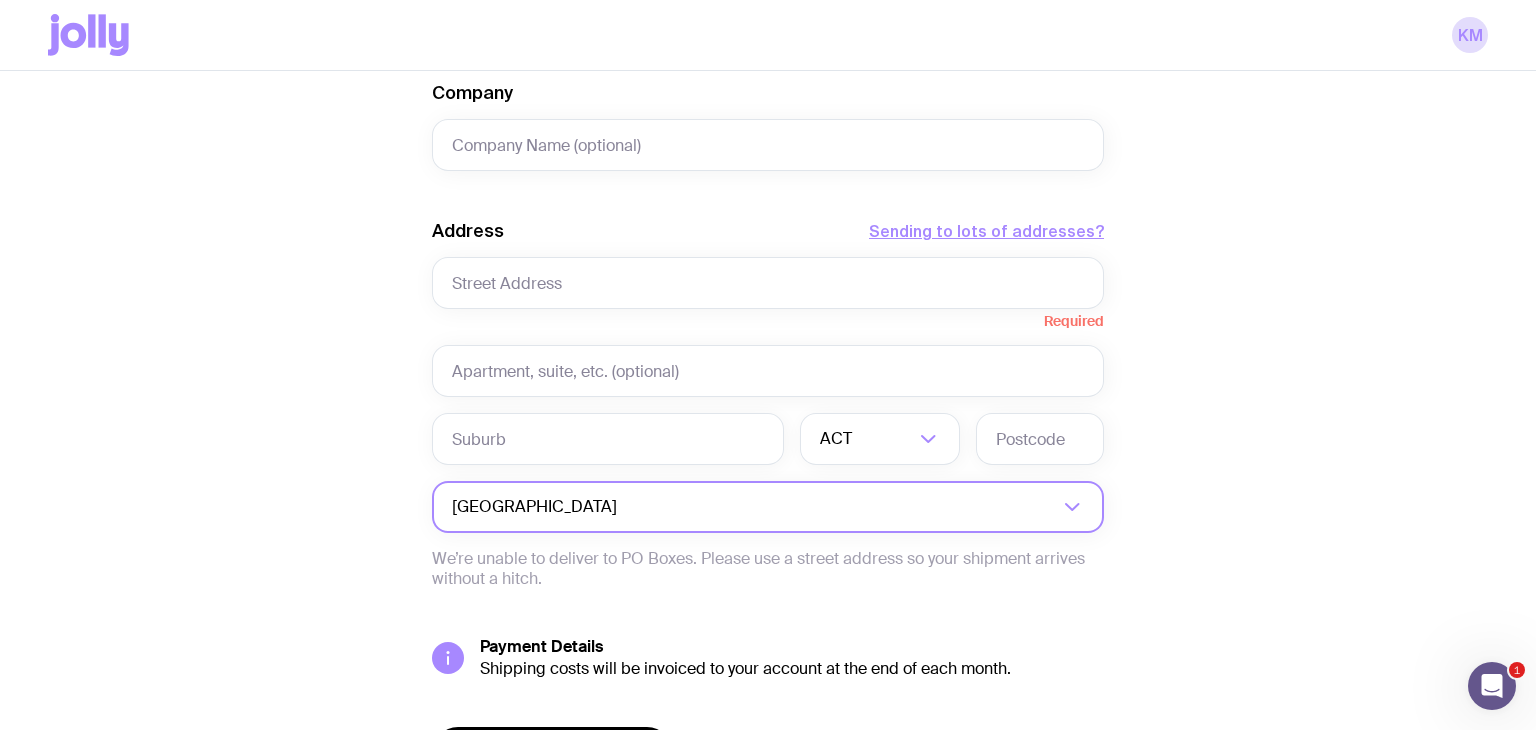 click on "[GEOGRAPHIC_DATA]" at bounding box center [746, 507] 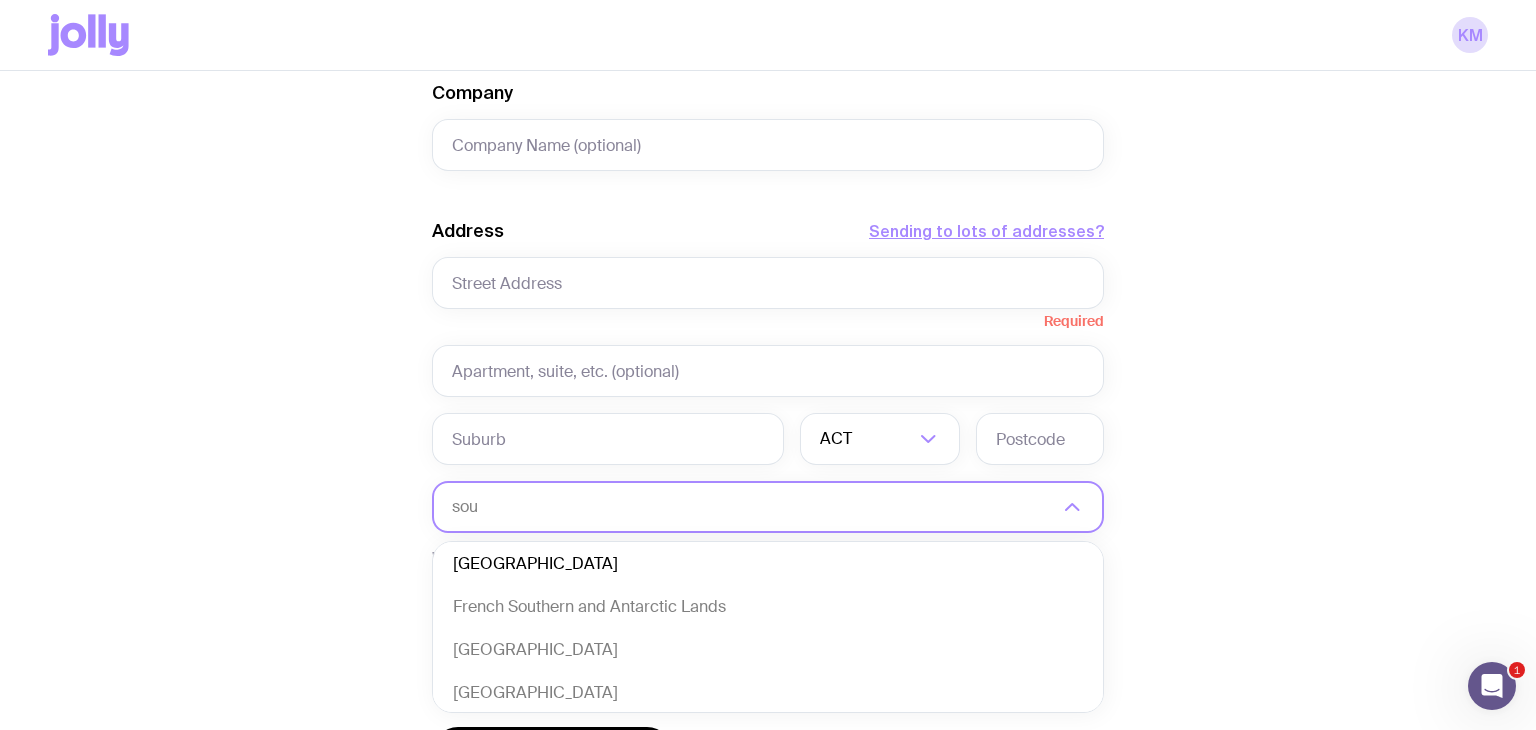 scroll, scrollTop: 0, scrollLeft: 0, axis: both 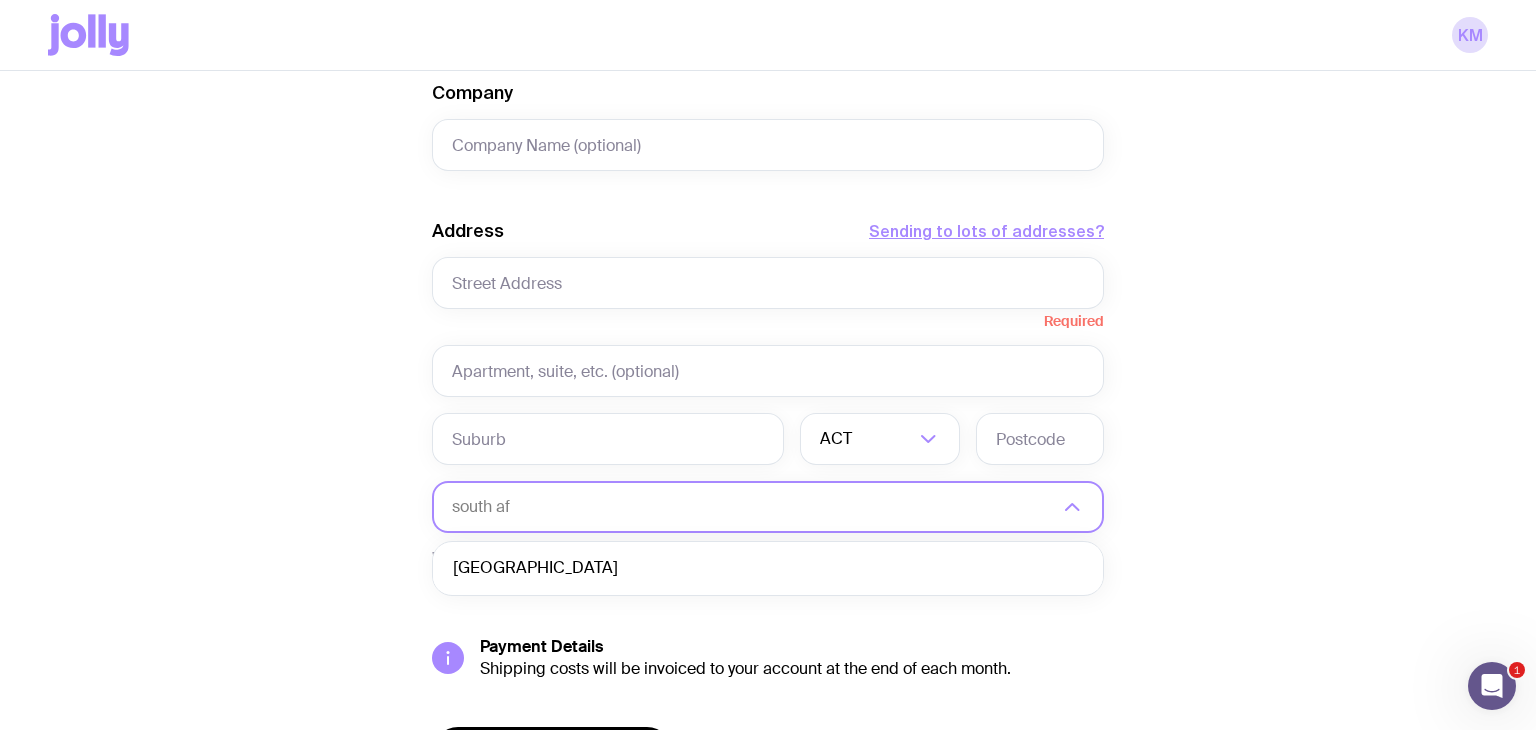 type on "south af" 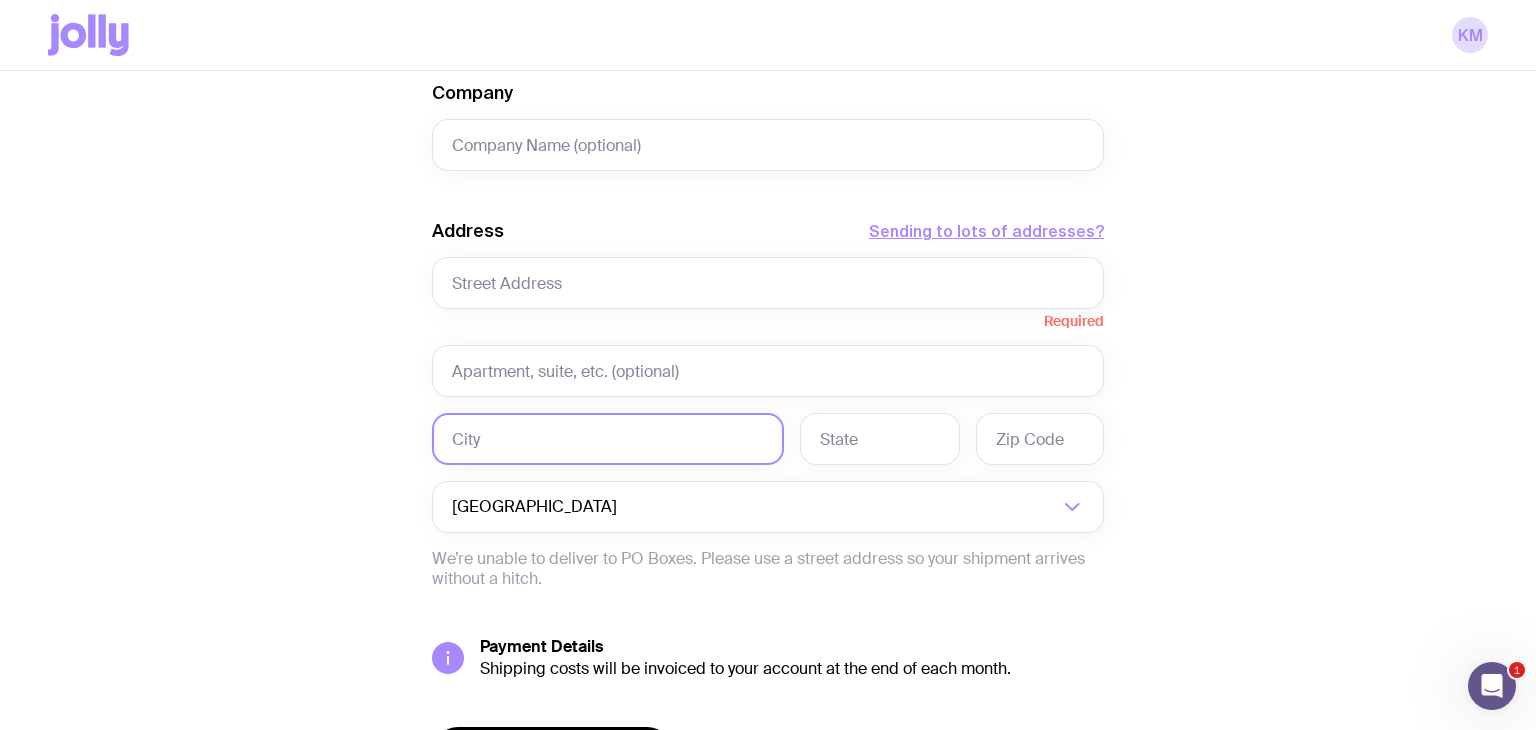 click 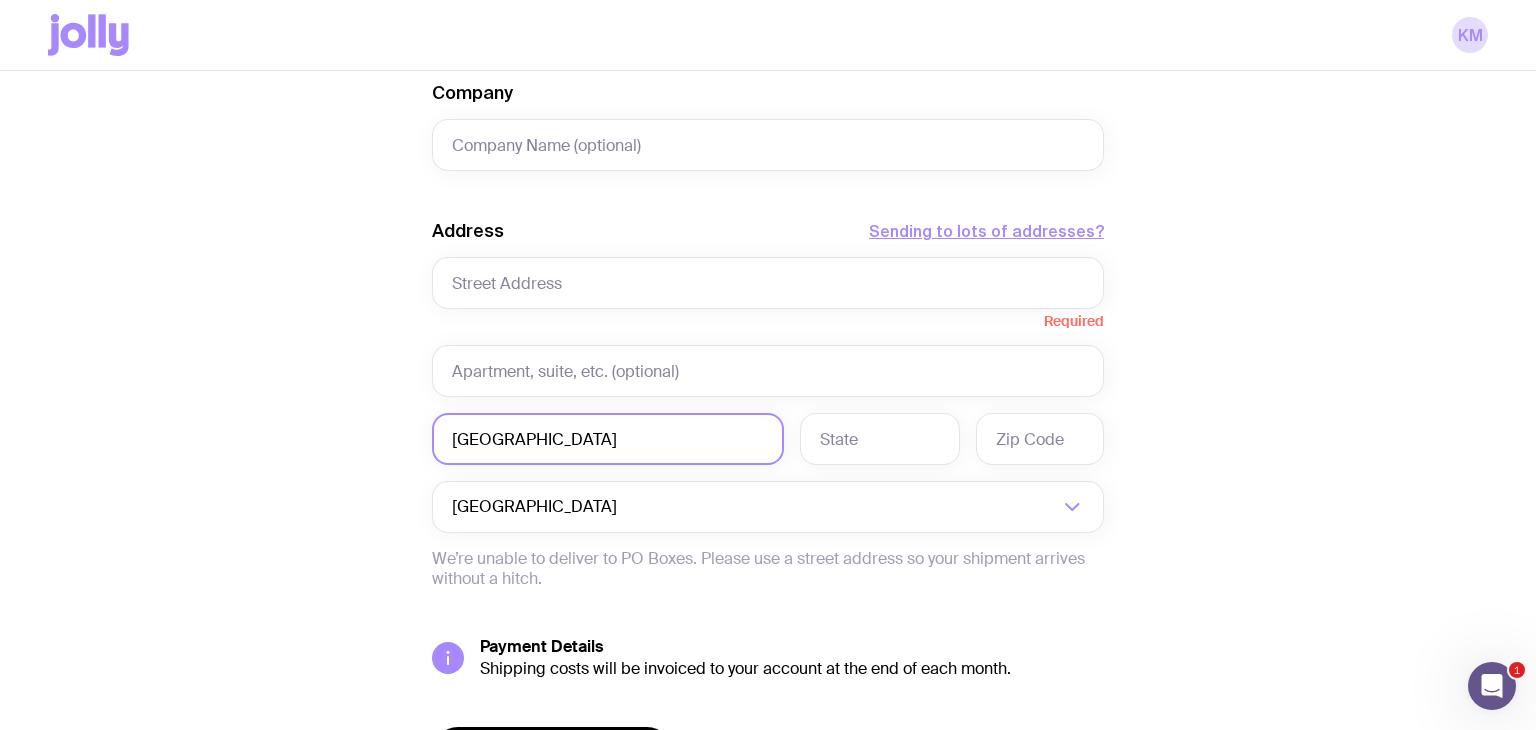 type on "[GEOGRAPHIC_DATA]" 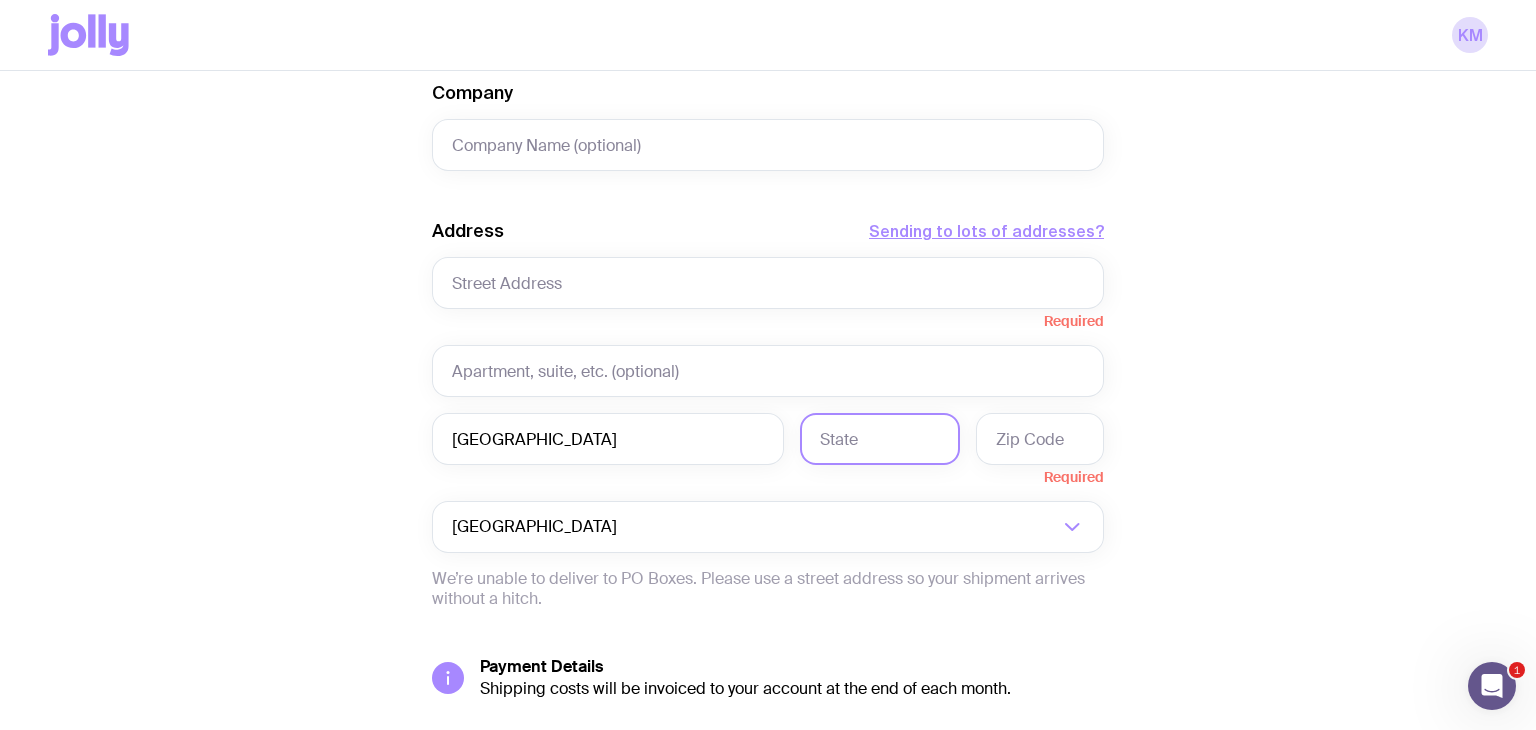 click 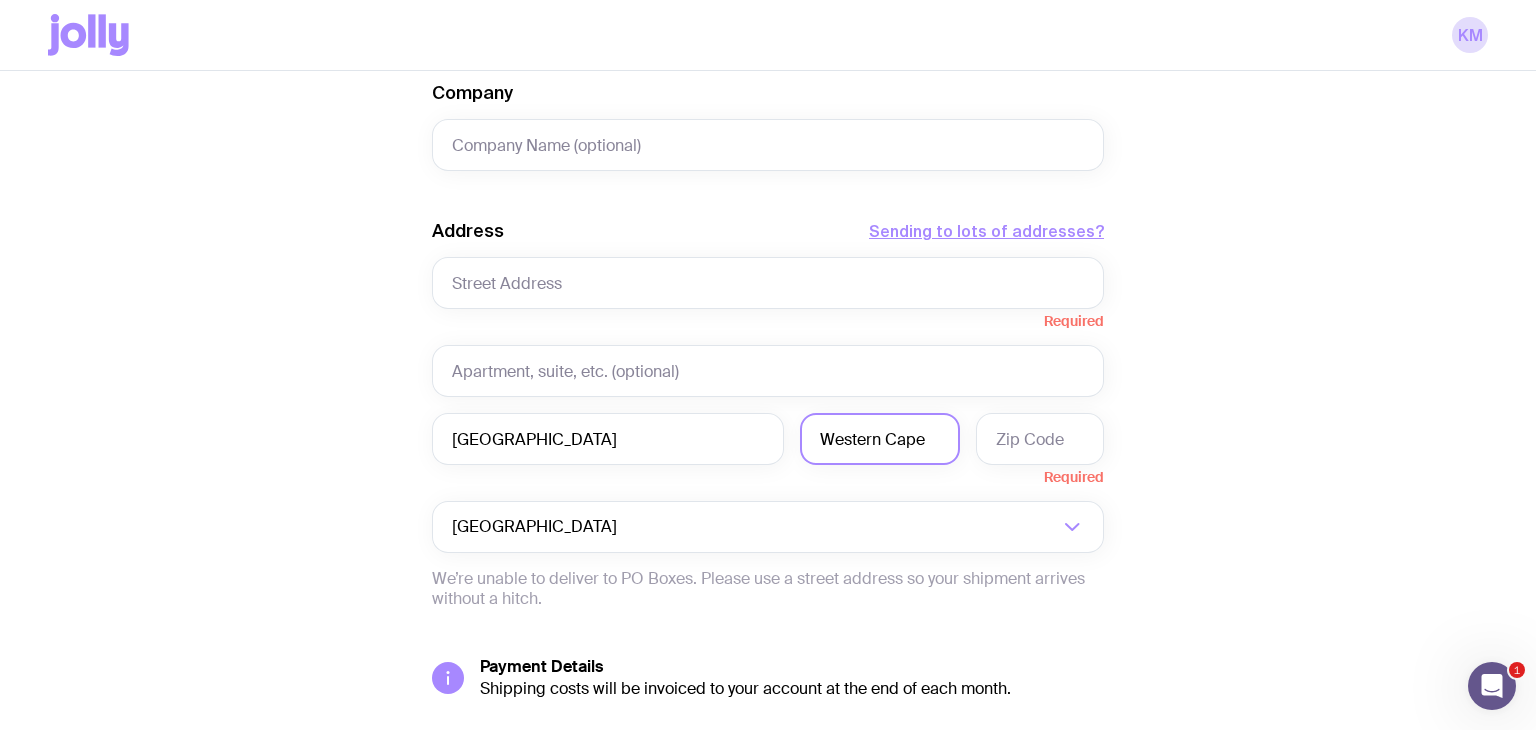 type on "Western Cape" 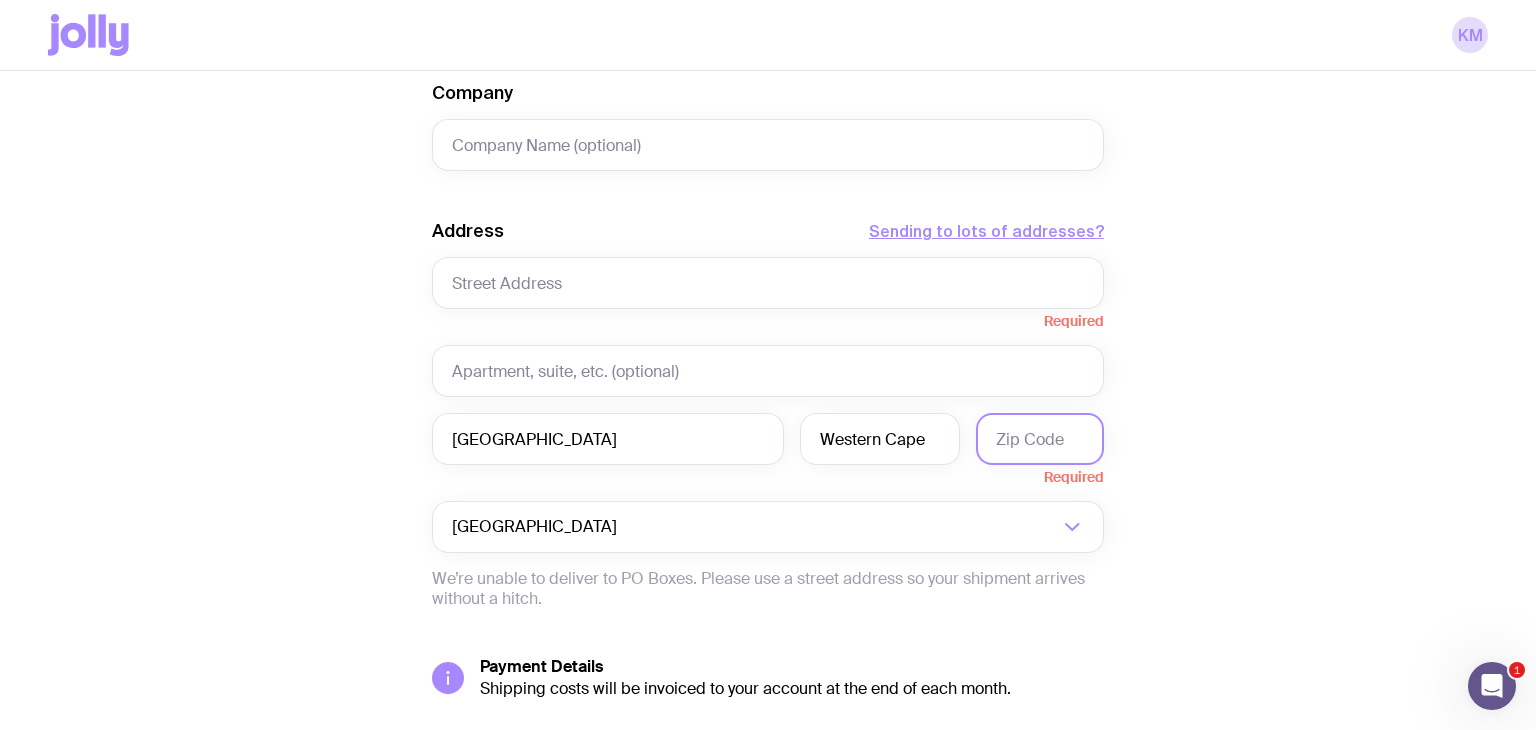 click 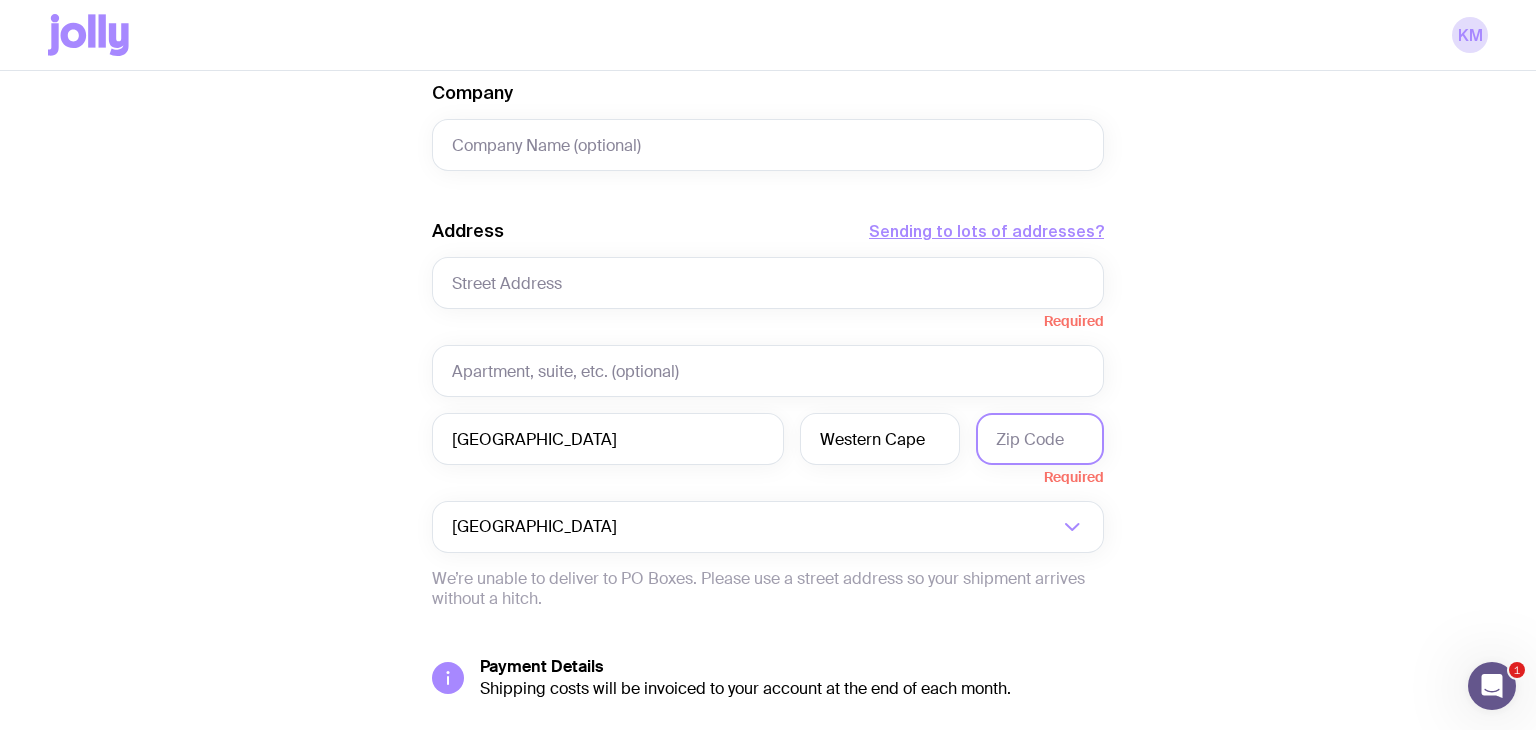 paste on "7140" 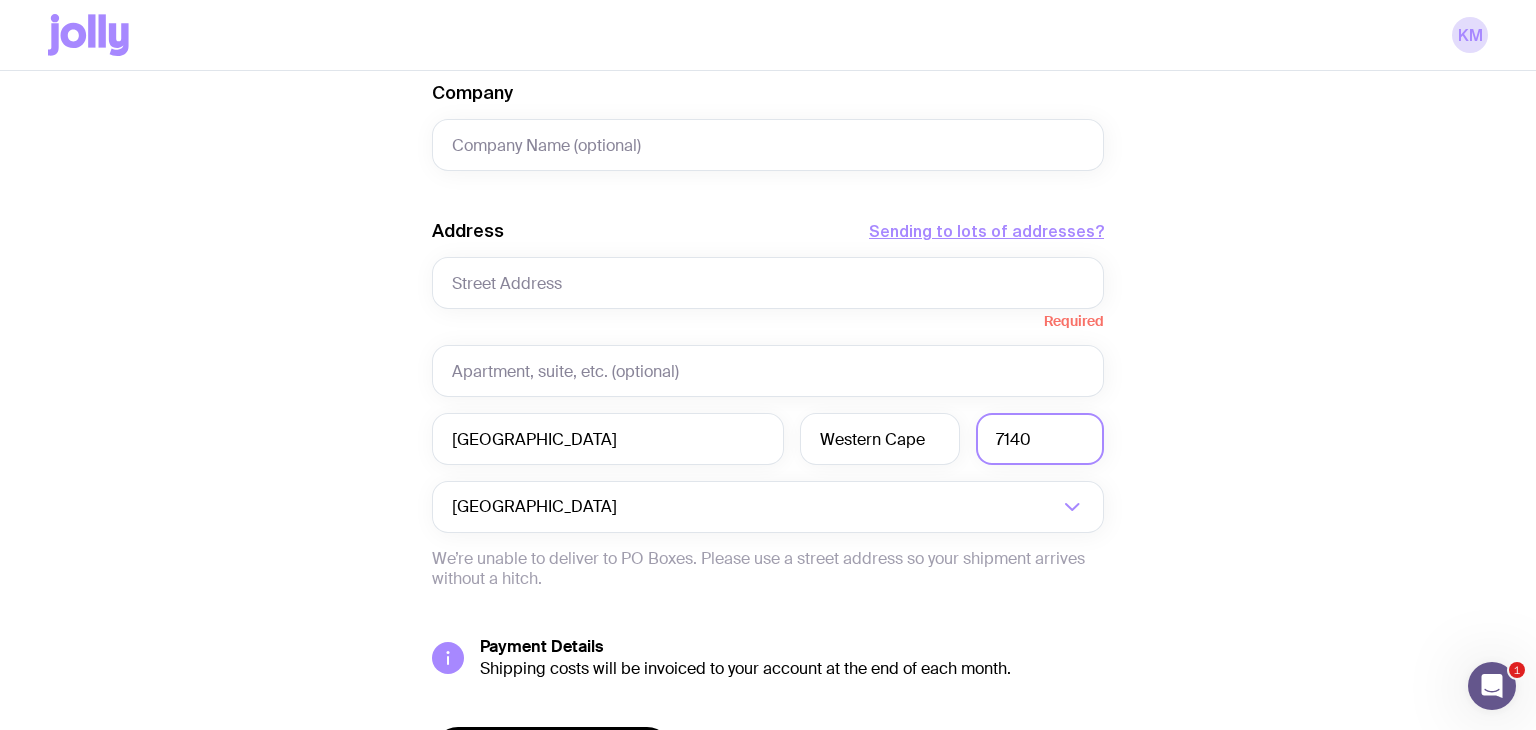 type on "7140" 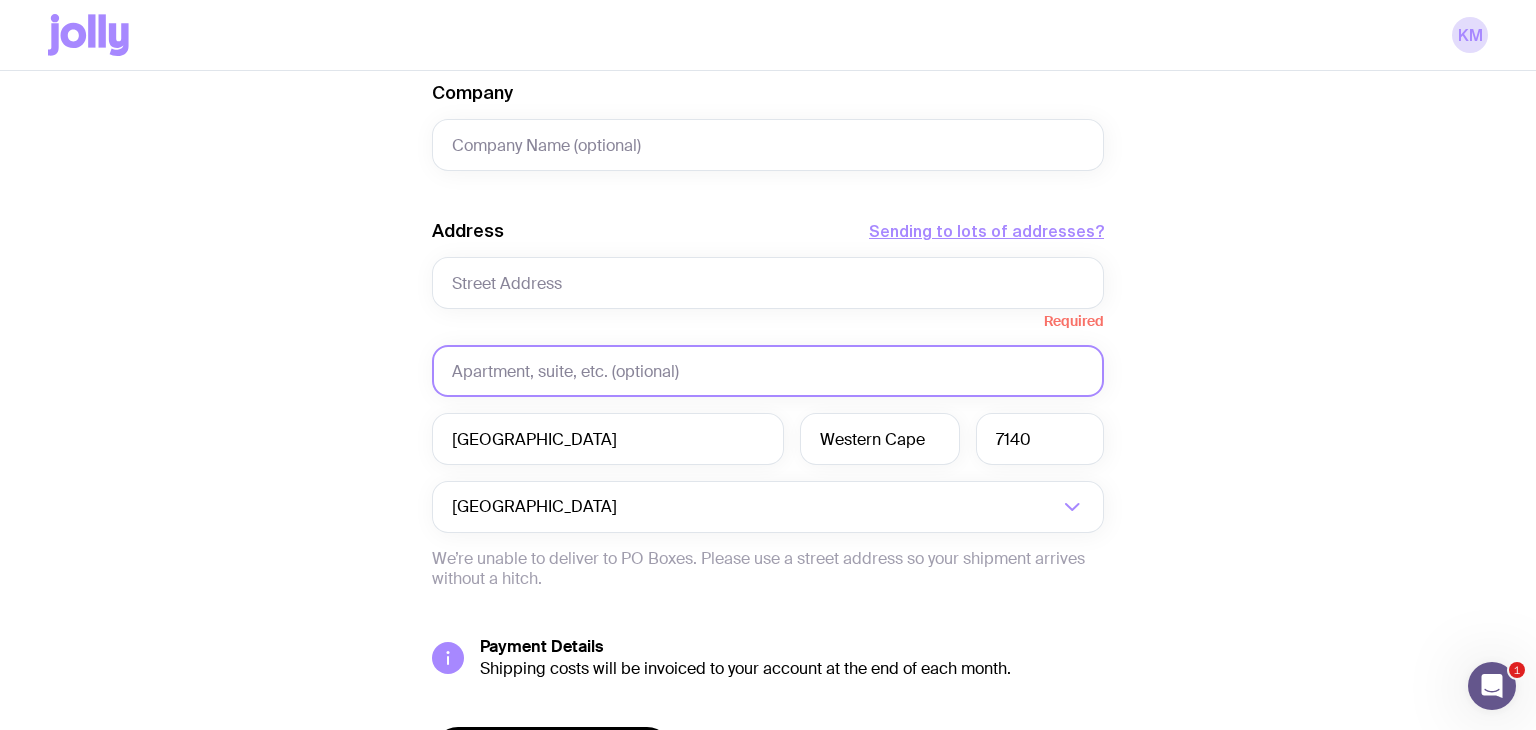 click 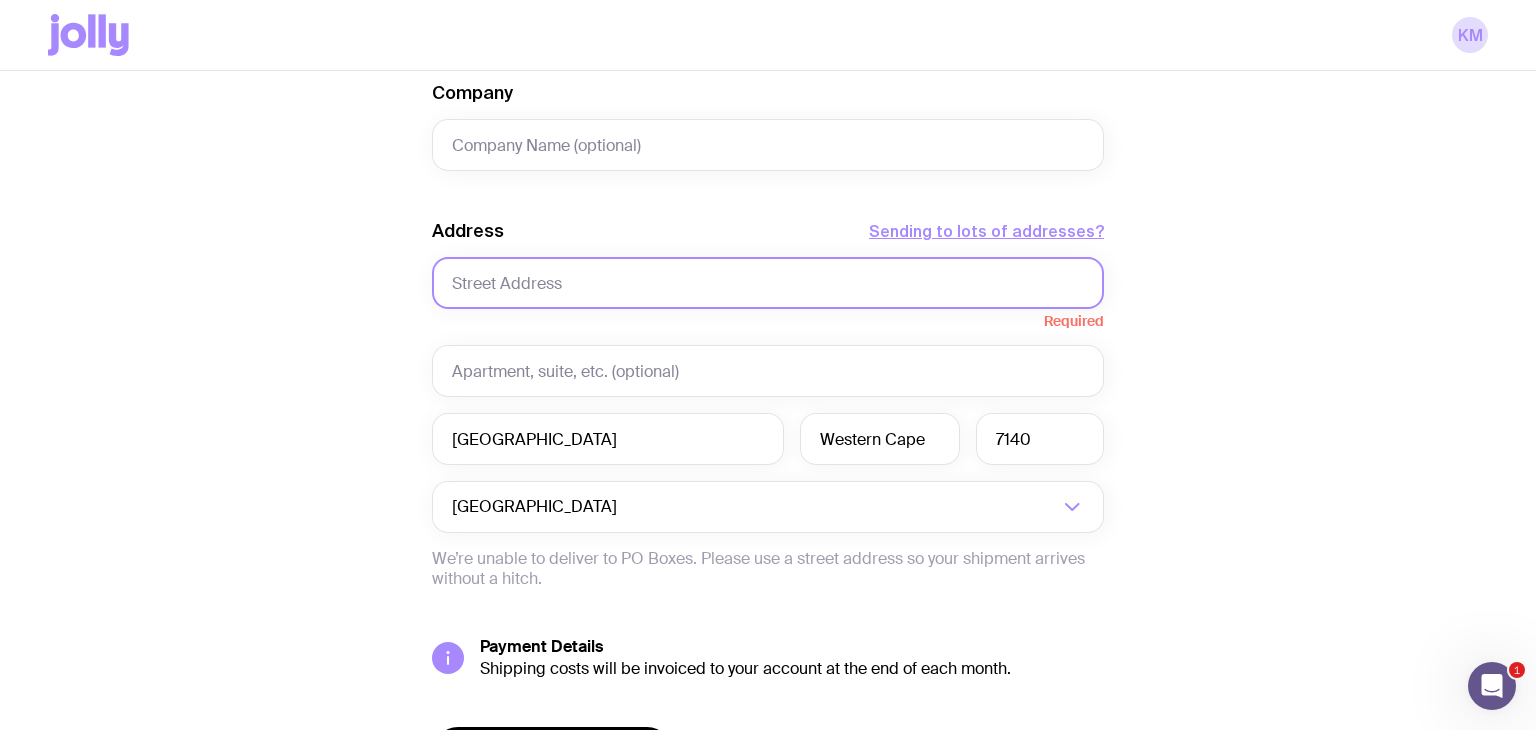 click 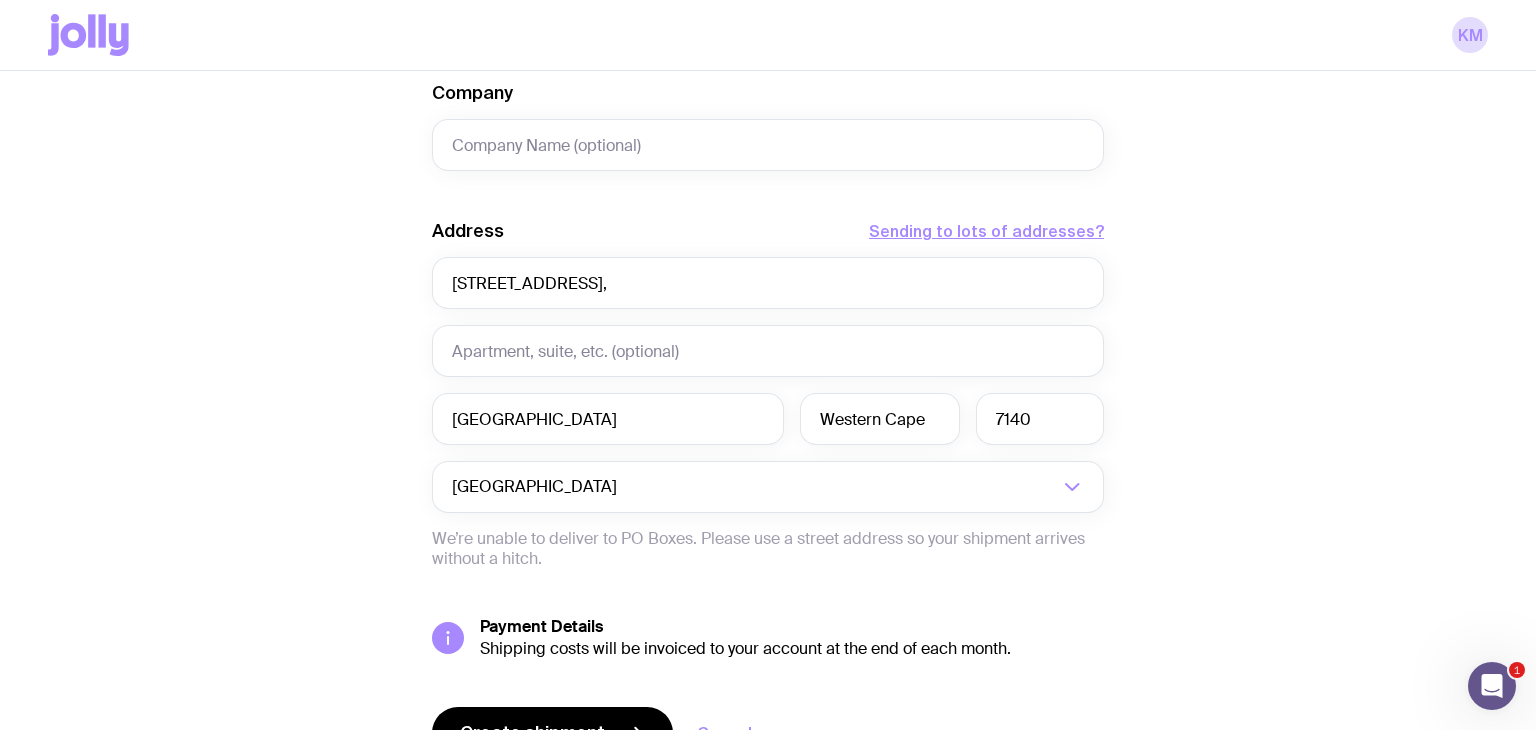 click on "Create shipment Shipment details 1 Upguard Swag pack Men’s / Unisex · 3X-Large First Name [PERSON_NAME] Last Name Moosa Email [EMAIL_ADDRESS][DOMAIN_NAME] Phone [PHONE_NUMBER] Company Address  Sending to lots of addresses?  [STREET_ADDRESS] Loading...  We’re unable to deliver to PO Boxes. Please use a street address so your shipment arrives without a hitch.  Payment Details  Shipping costs will be invoiced to your account at the end of each month.  Create shipment  Cancel" 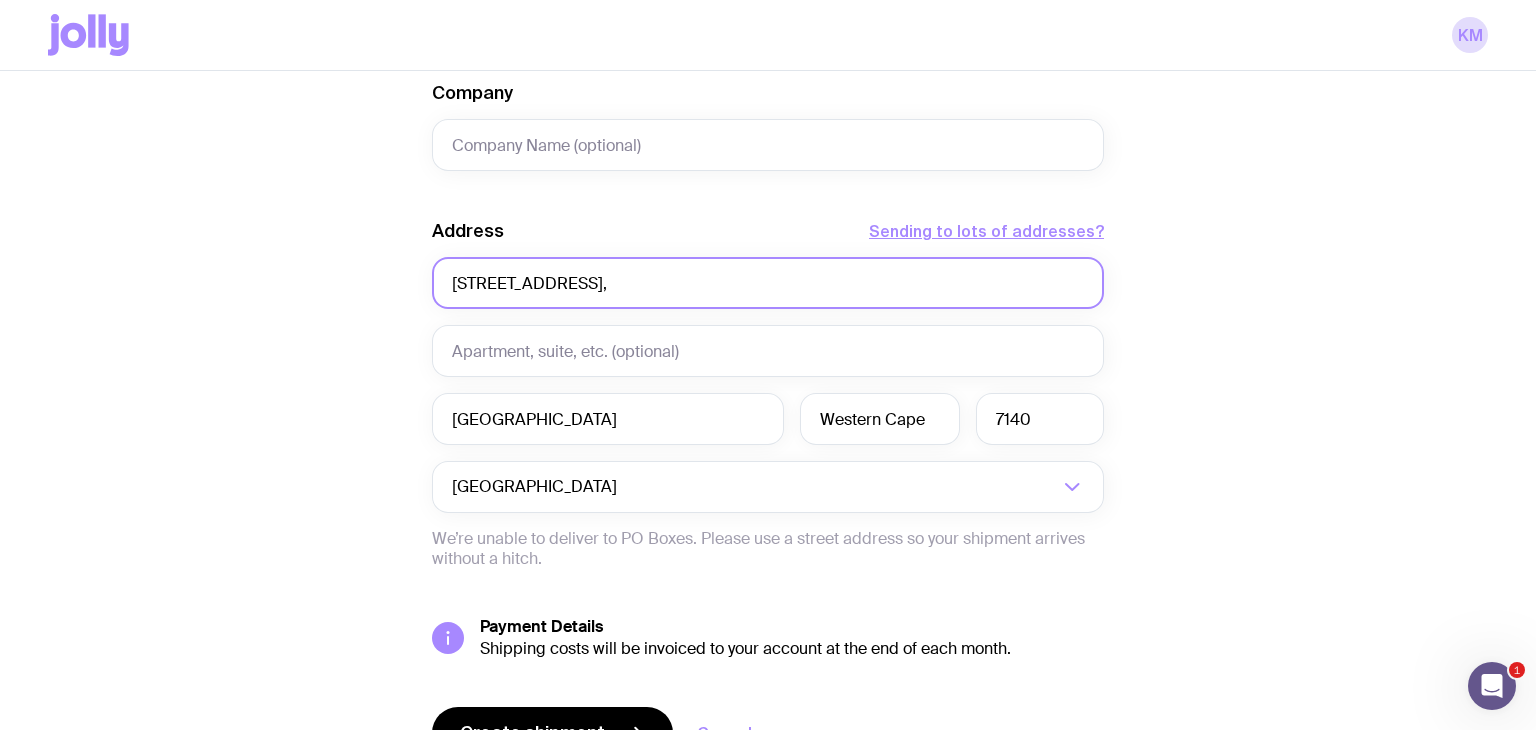 click on "[STREET_ADDRESS]," 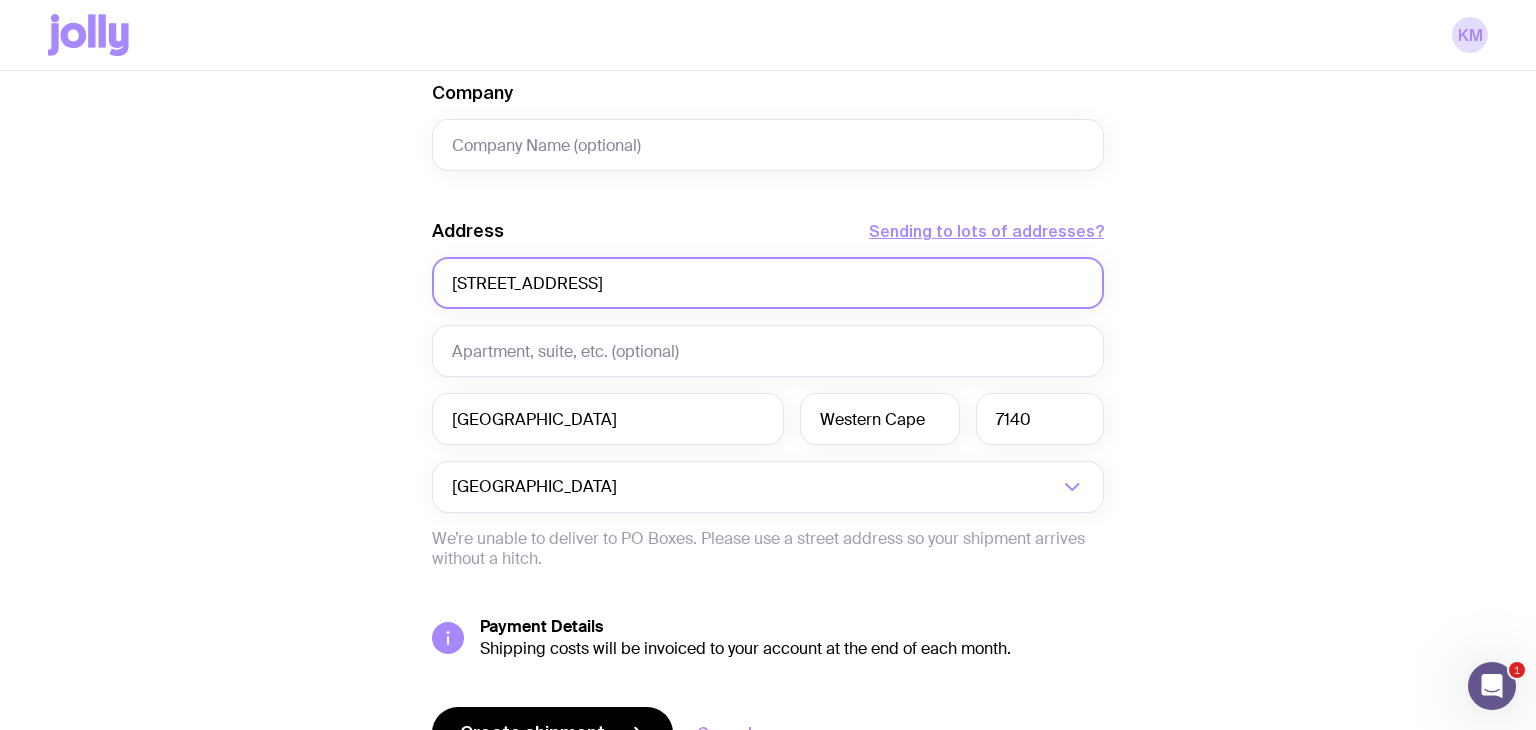 type on "[STREET_ADDRESS]" 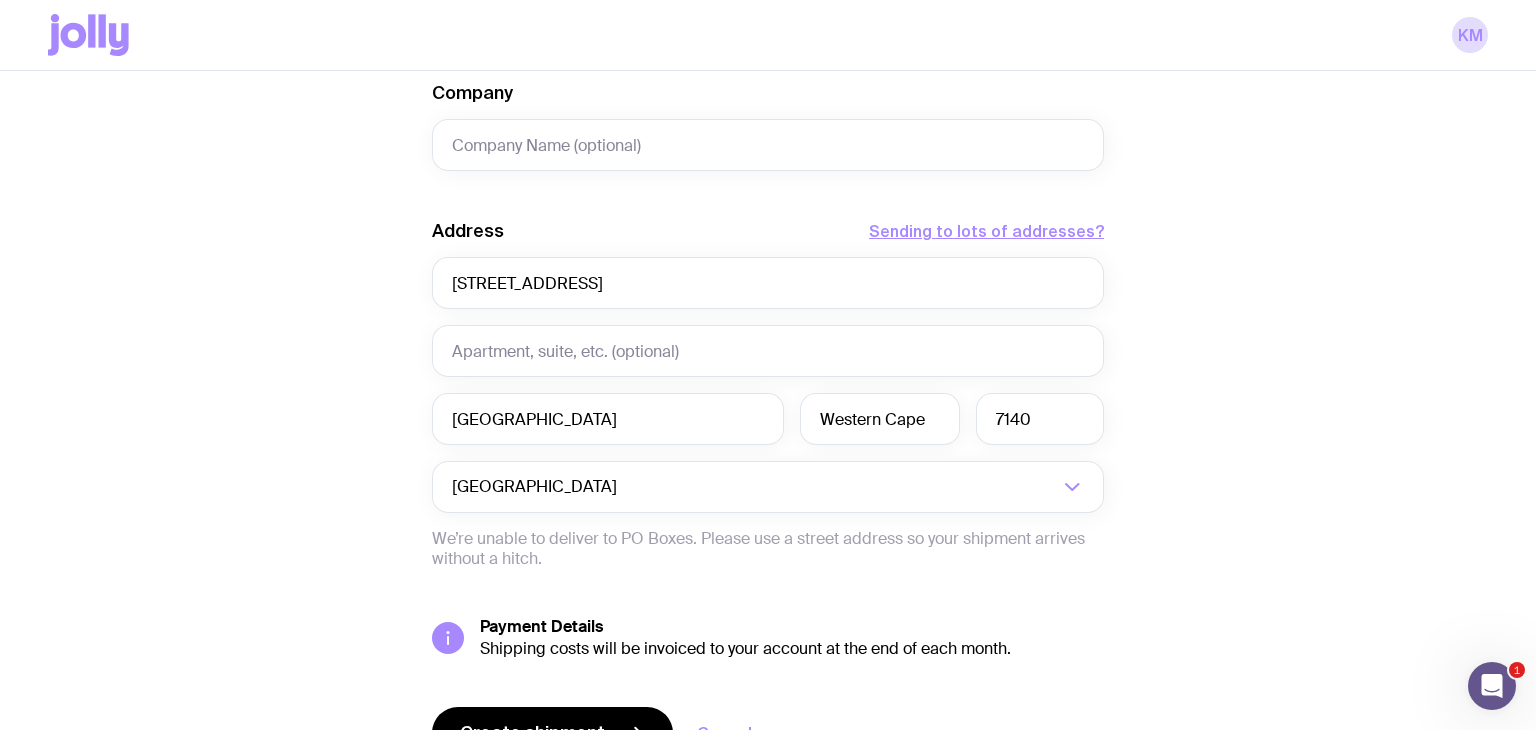 click on "Create shipment Shipment details 1 Upguard Swag pack Men’s / Unisex · 3X-Large First Name [PERSON_NAME] Last Name Moosa Email [EMAIL_ADDRESS][DOMAIN_NAME] Phone [PHONE_NUMBER] Company Address  Sending to lots of addresses?  [STREET_ADDRESS] Loading...  We’re unable to deliver to PO Boxes. Please use a street address so your shipment arrives without a hitch.  Payment Details  Shipping costs will be invoiced to your account at the end of each month.  Create shipment  Cancel" 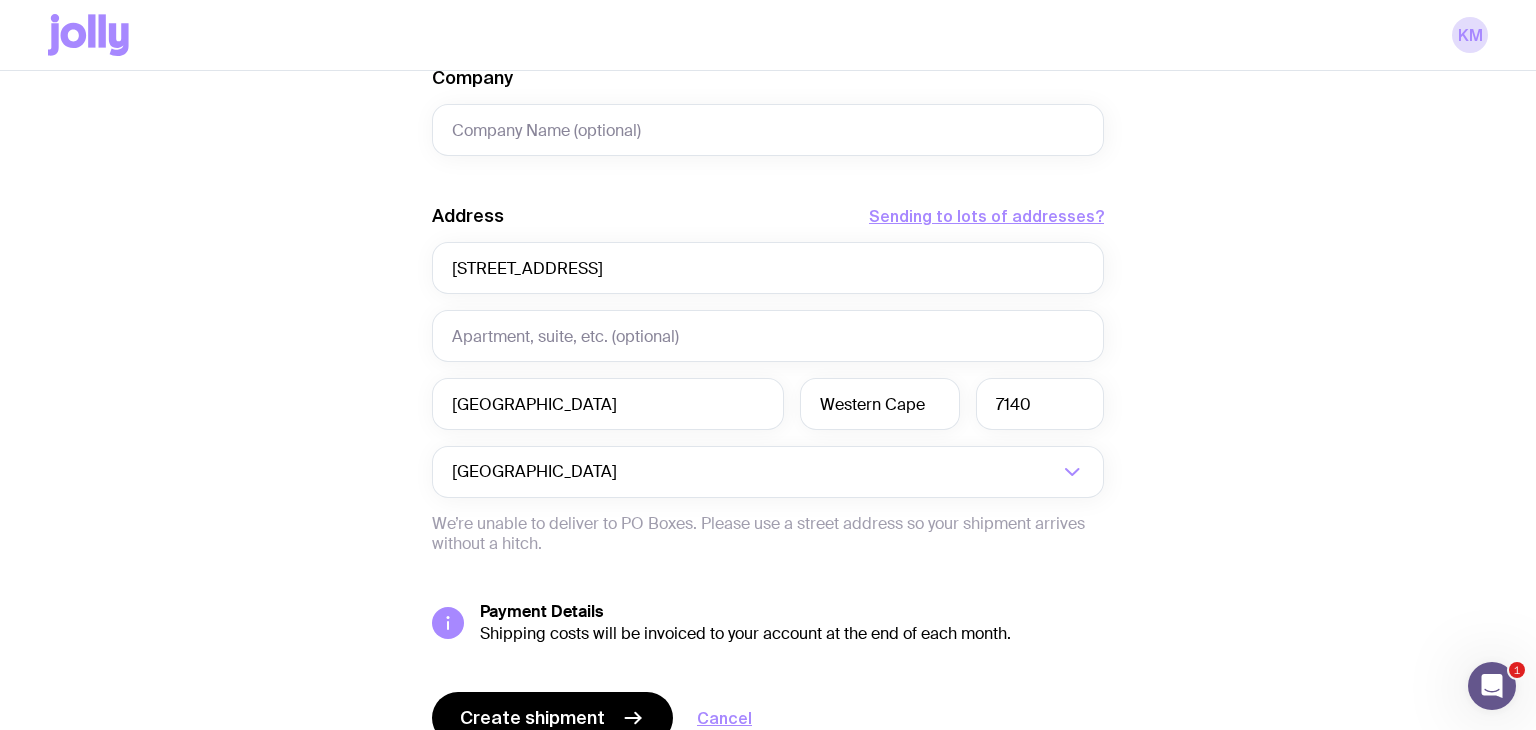 scroll, scrollTop: 942, scrollLeft: 0, axis: vertical 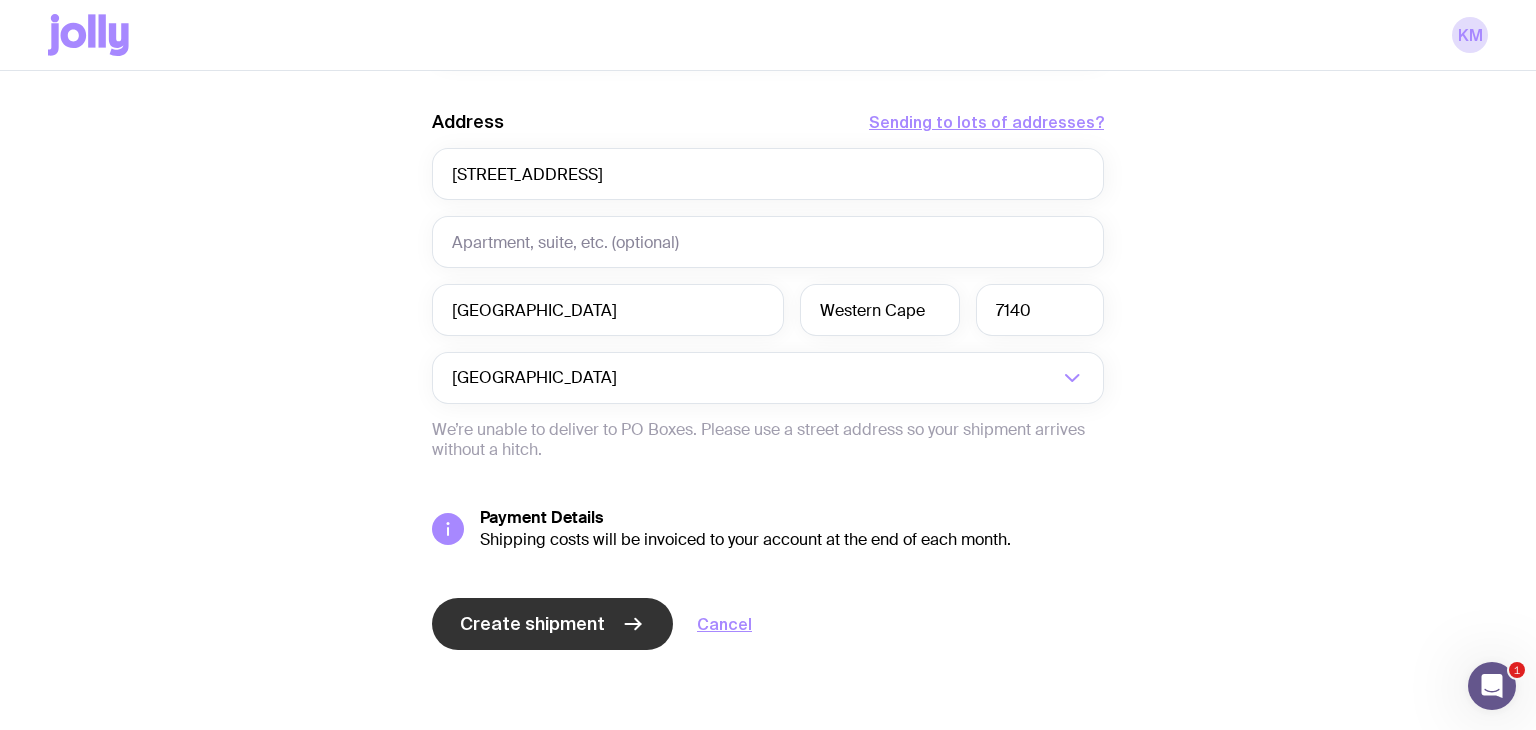 click on "Create shipment" 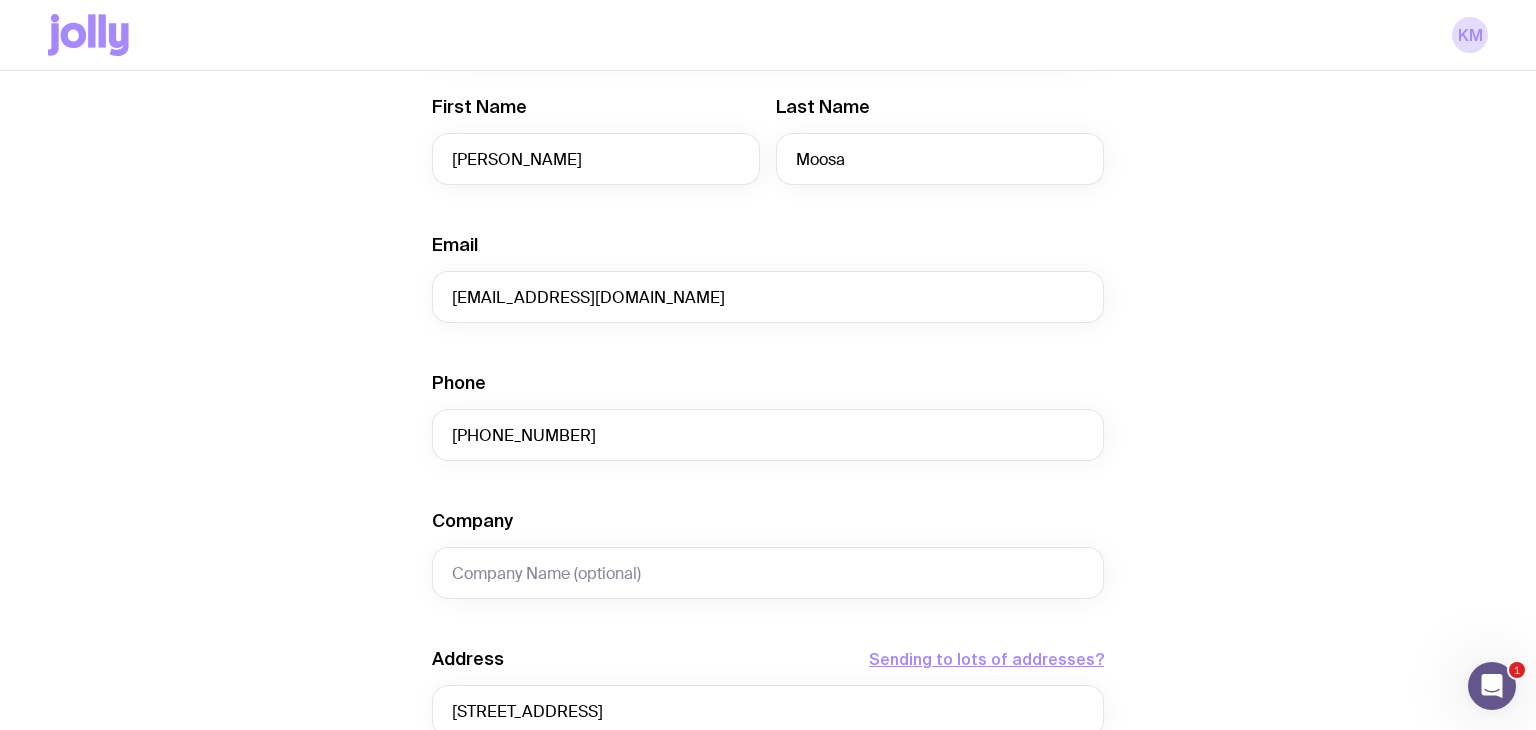 scroll, scrollTop: 348, scrollLeft: 0, axis: vertical 